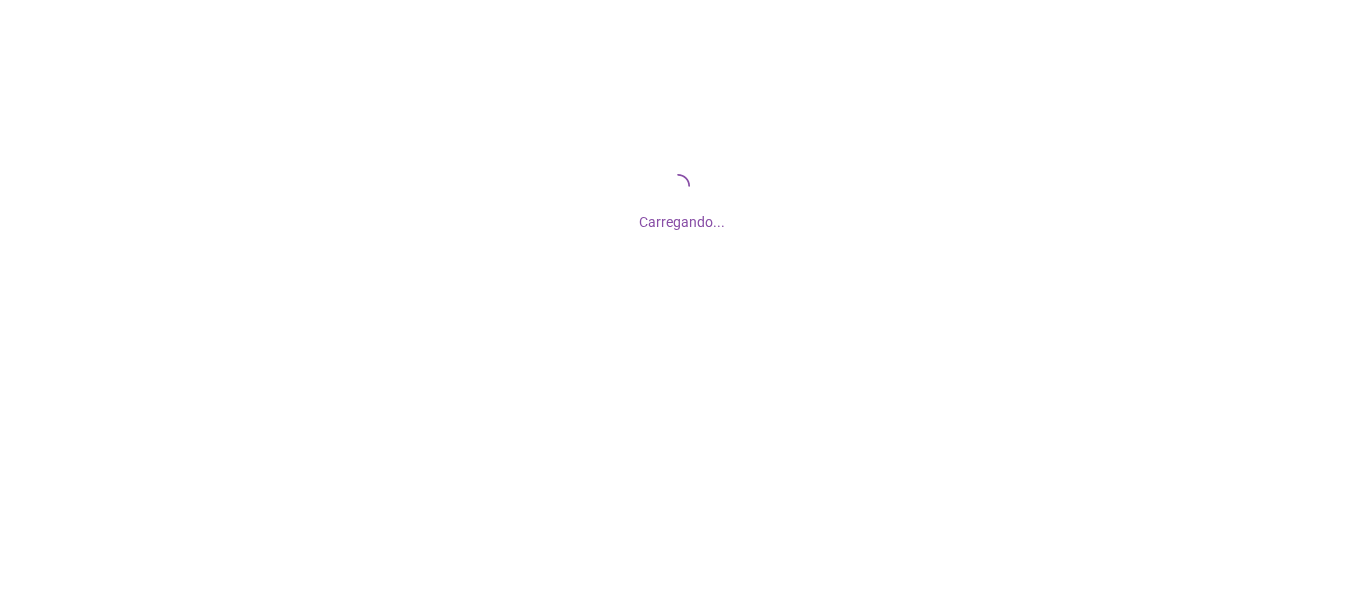 scroll, scrollTop: 0, scrollLeft: 0, axis: both 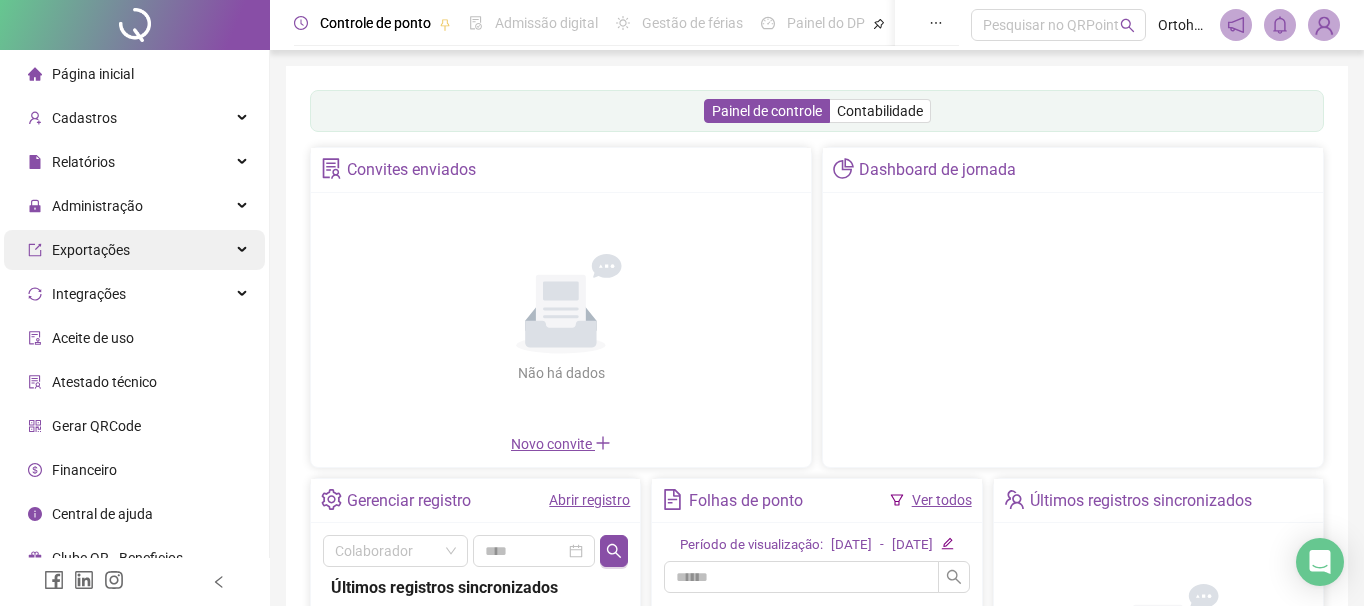 click on "Administração" at bounding box center [134, 206] 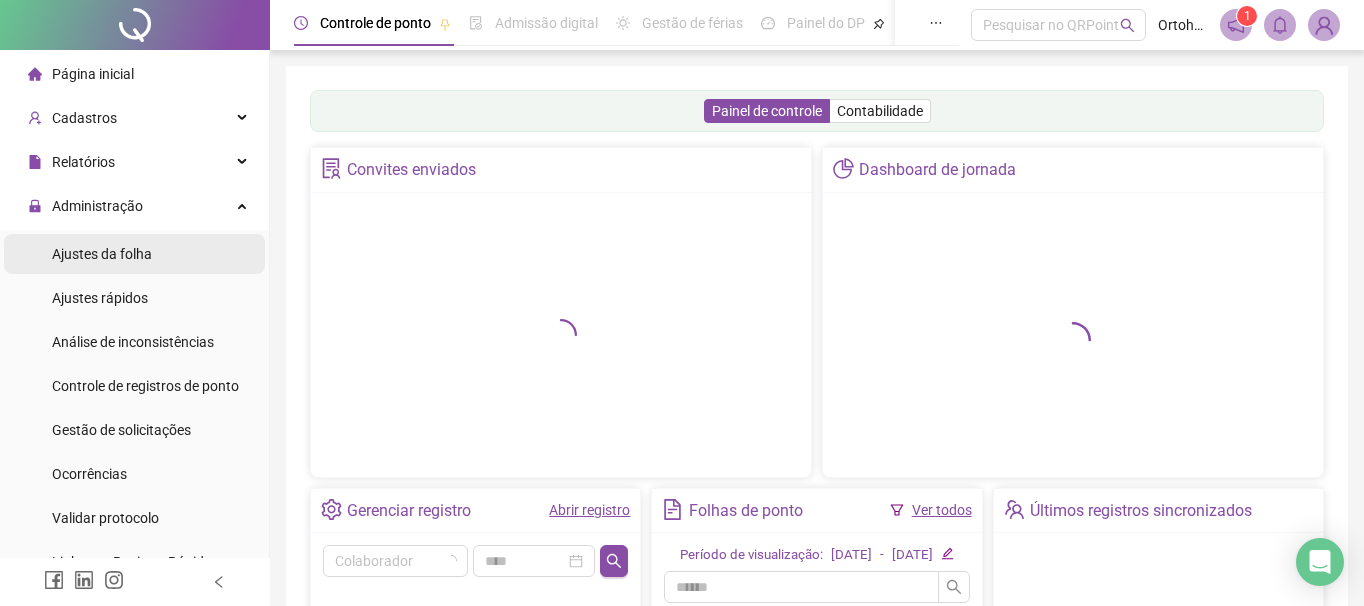 click on "Ajustes da folha" at bounding box center [102, 254] 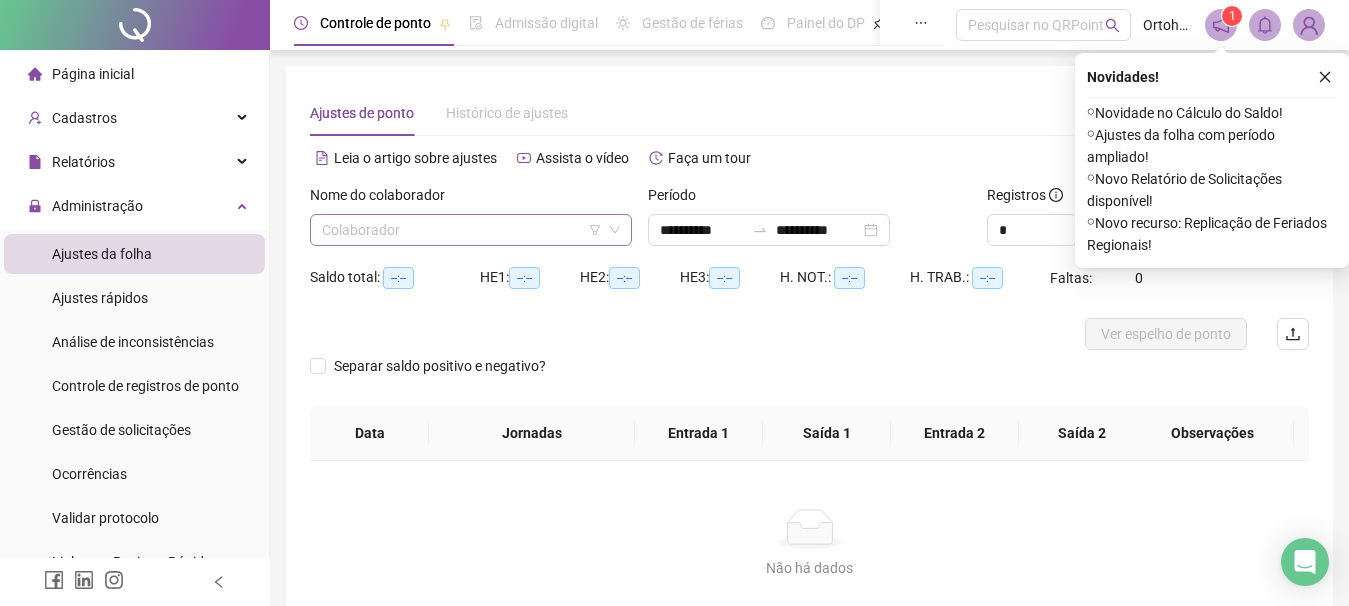 click at bounding box center (465, 230) 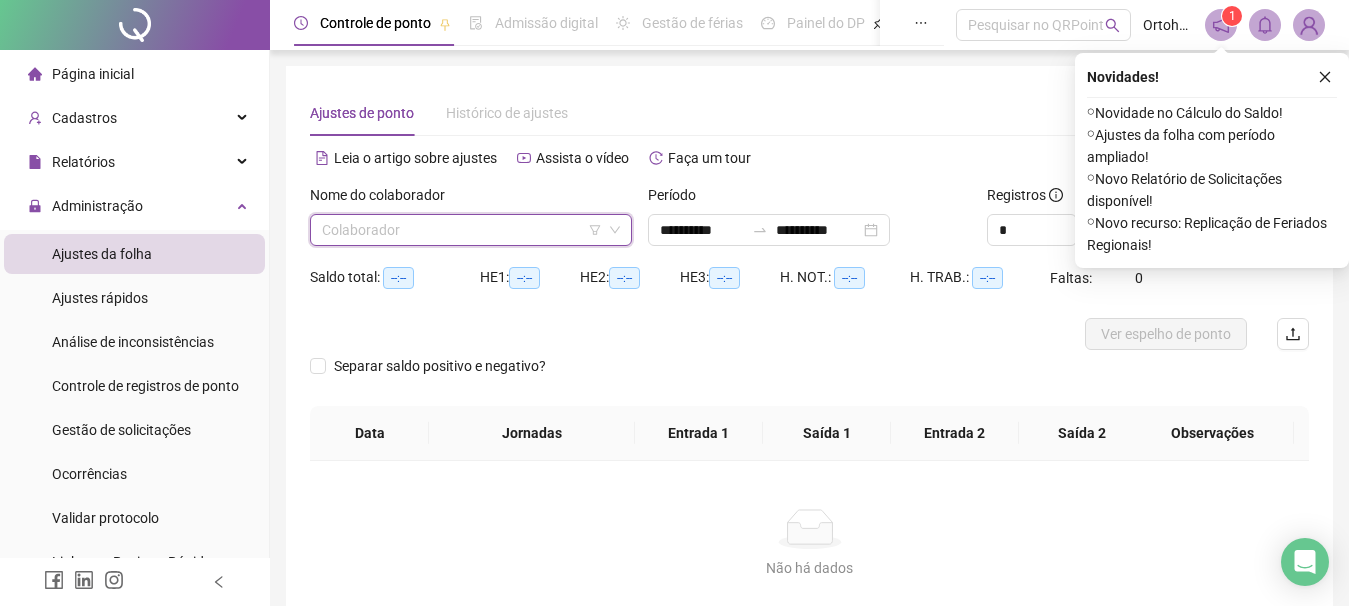 type on "**********" 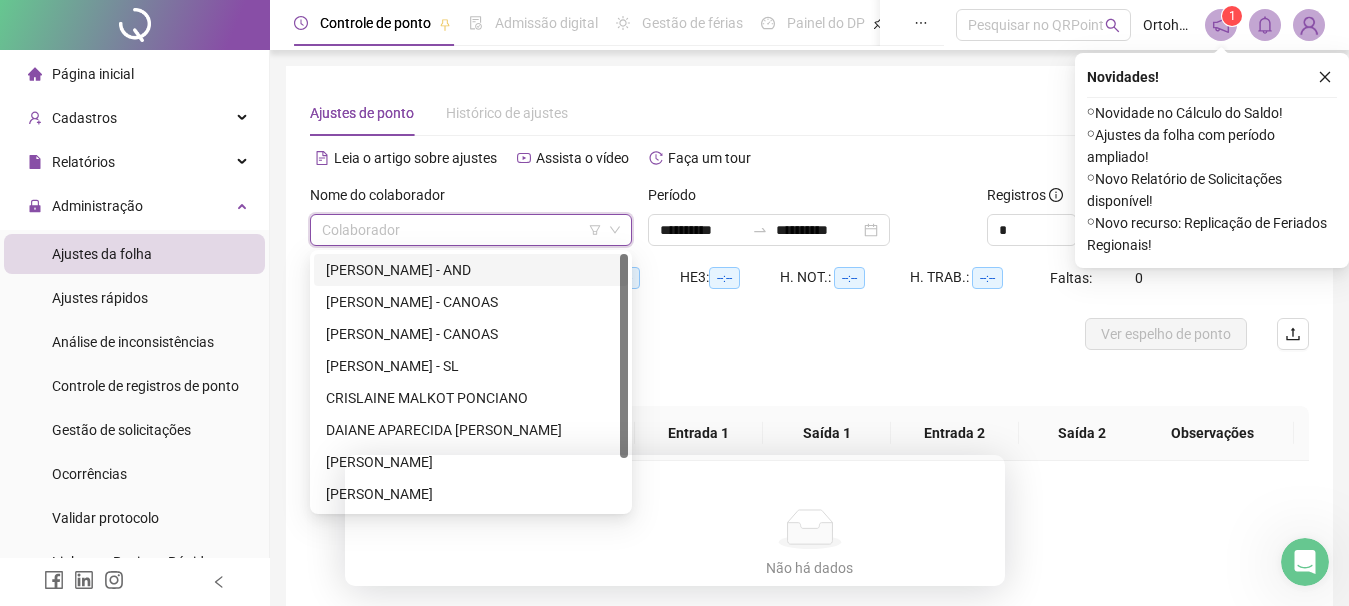 scroll, scrollTop: 0, scrollLeft: 0, axis: both 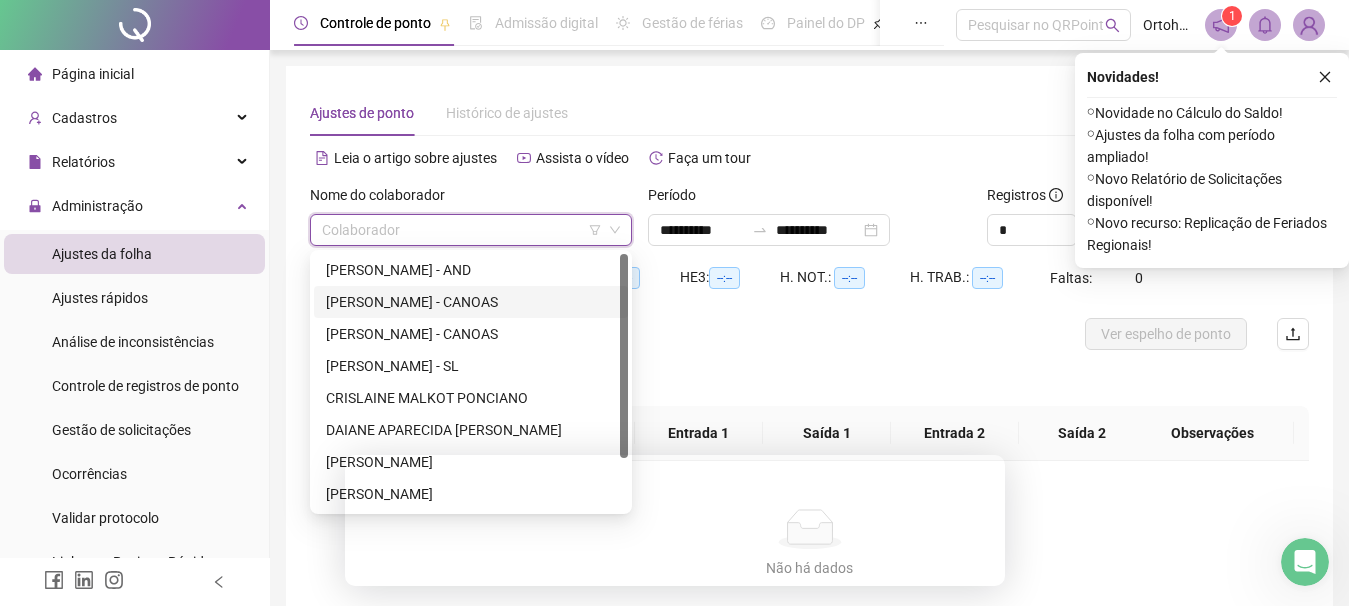 click on "ANDRIELE GARCIA ANTUNES - CANOAS" at bounding box center (471, 334) 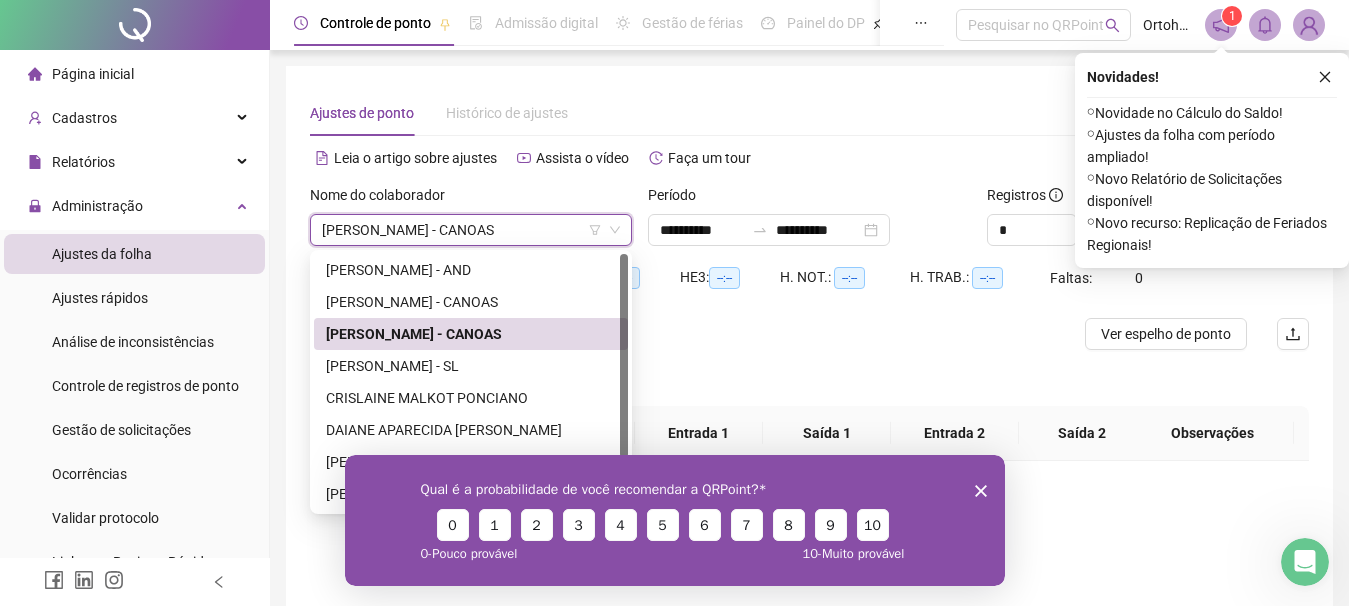 scroll, scrollTop: 0, scrollLeft: 0, axis: both 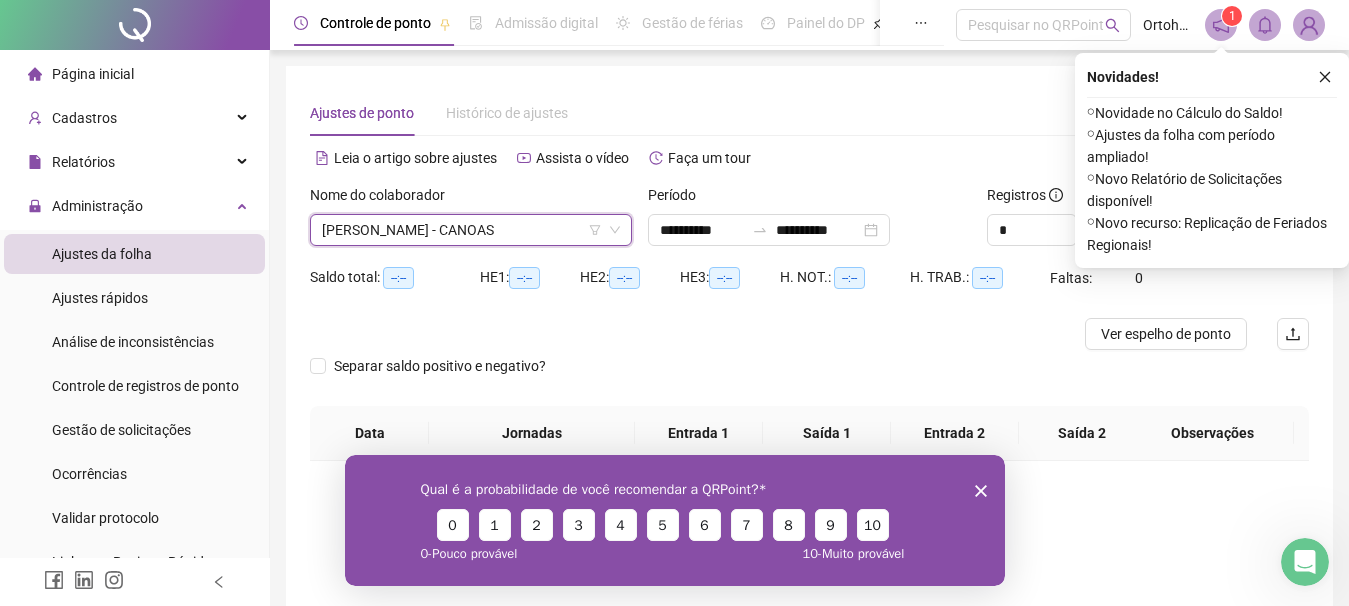 click 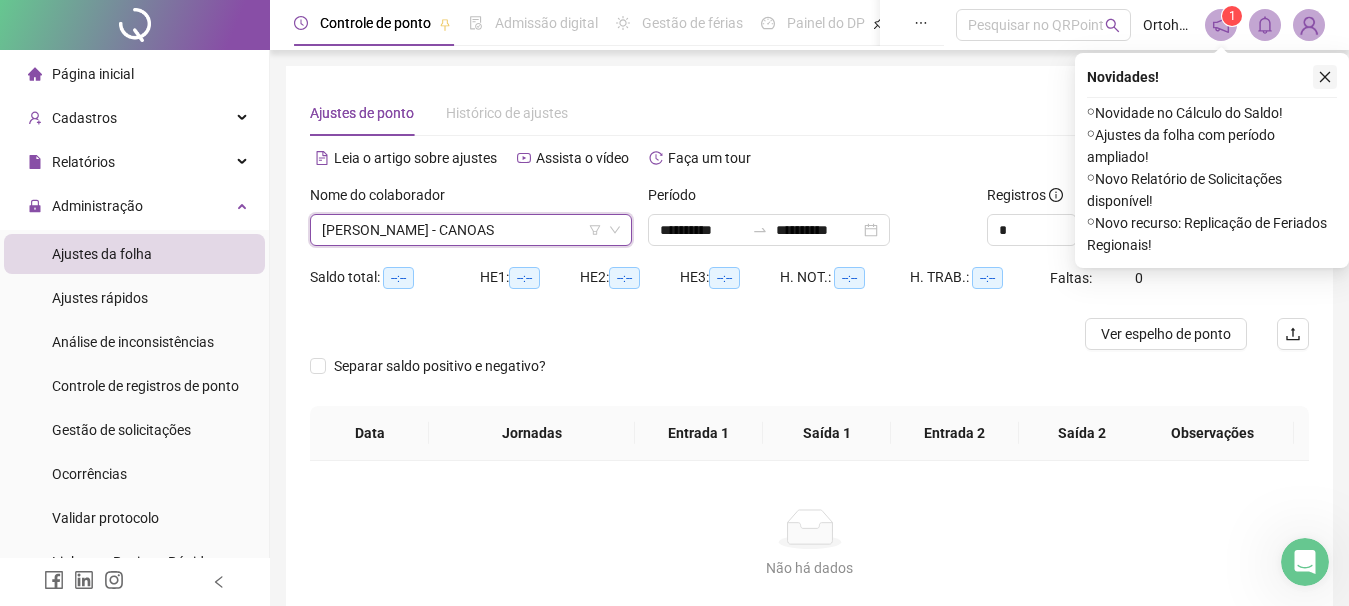 click at bounding box center [1325, 77] 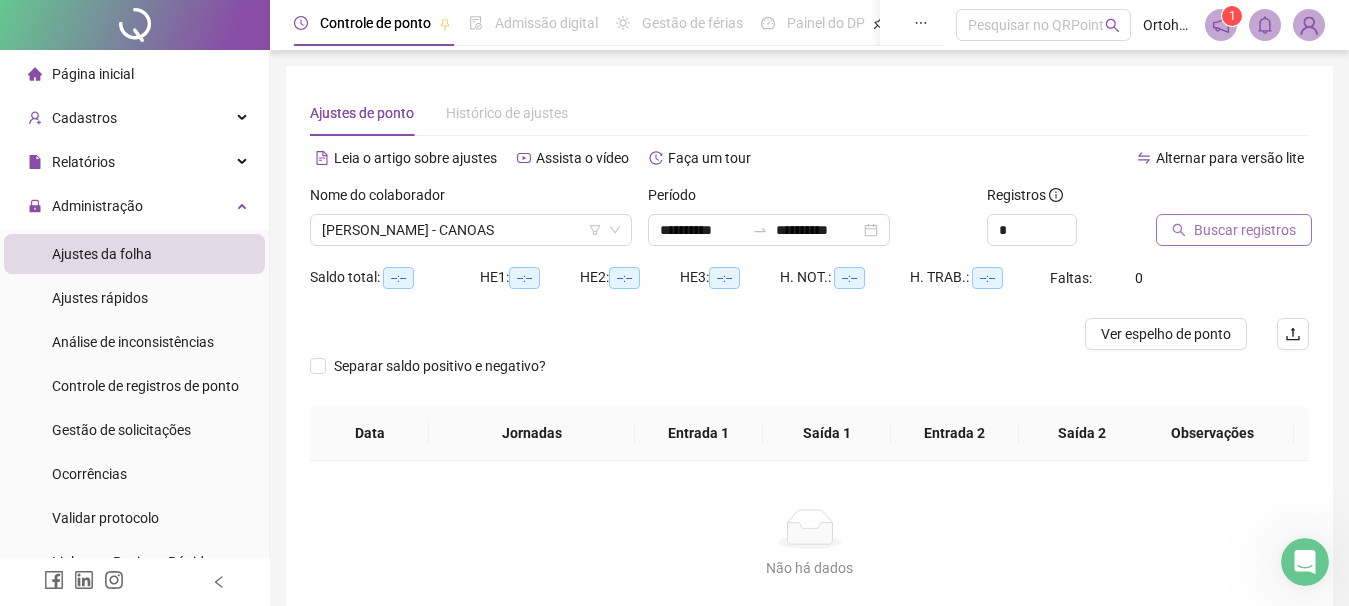 click on "Buscar registros" at bounding box center (1245, 230) 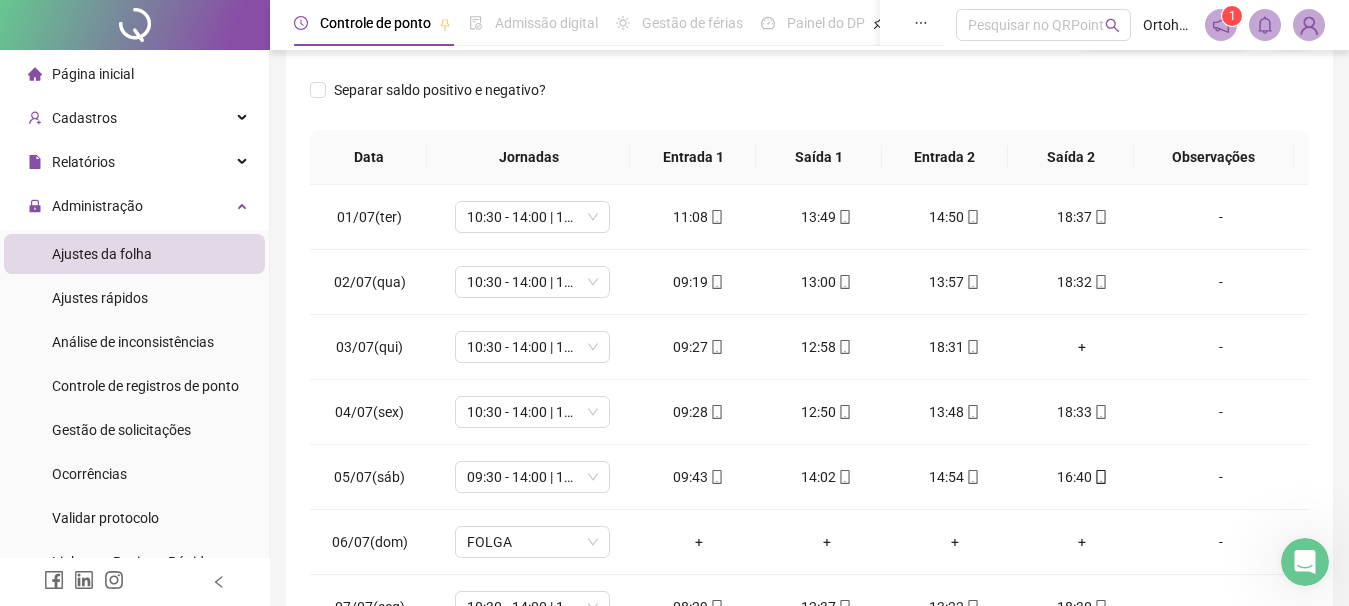 scroll, scrollTop: 416, scrollLeft: 0, axis: vertical 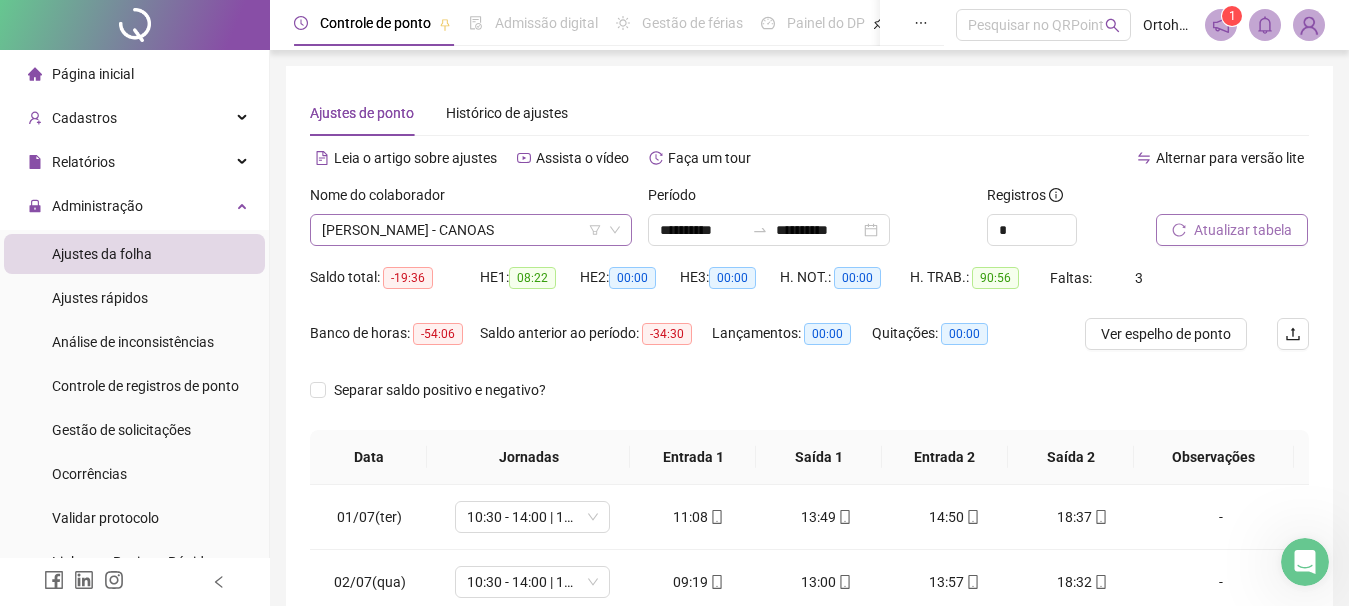 click on "ANDRIELE GARCIA ANTUNES - CANOAS" at bounding box center (471, 230) 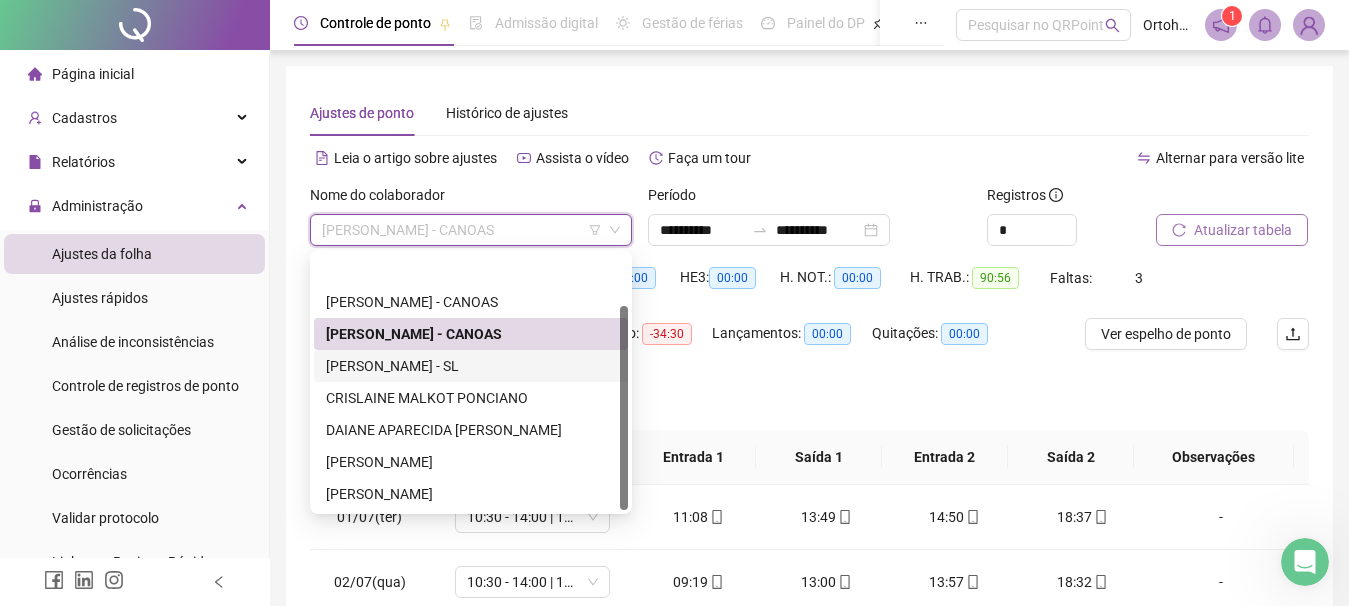 scroll, scrollTop: 64, scrollLeft: 0, axis: vertical 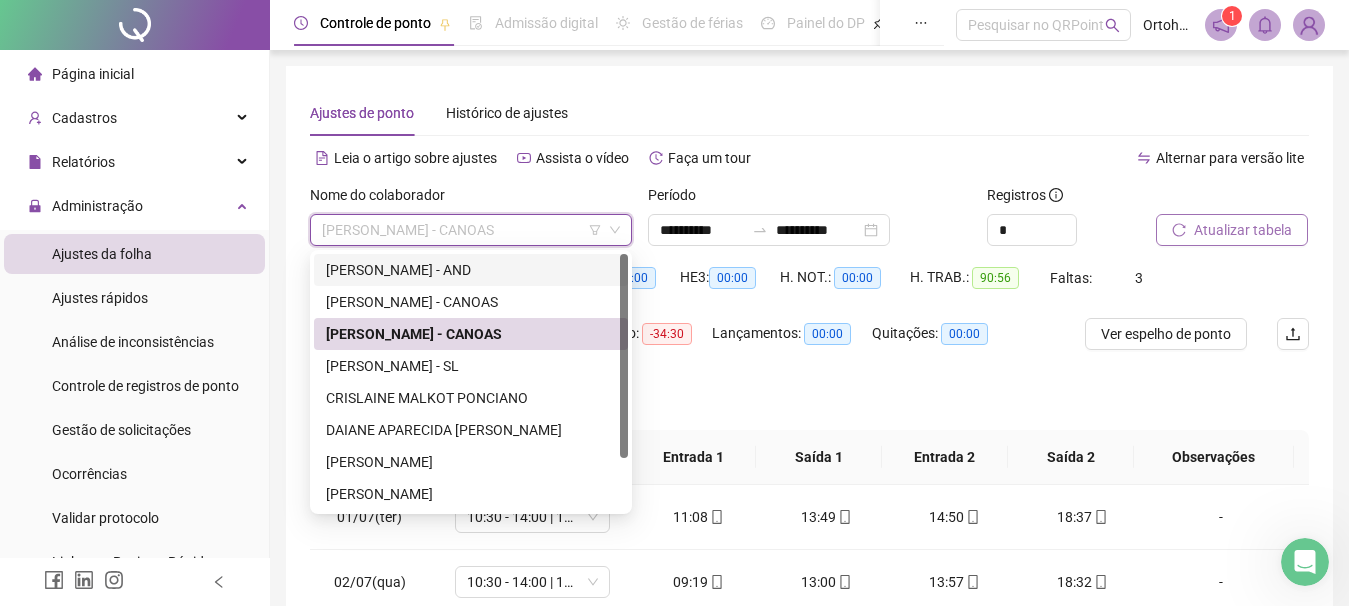 click on "**********" at bounding box center [809, 501] 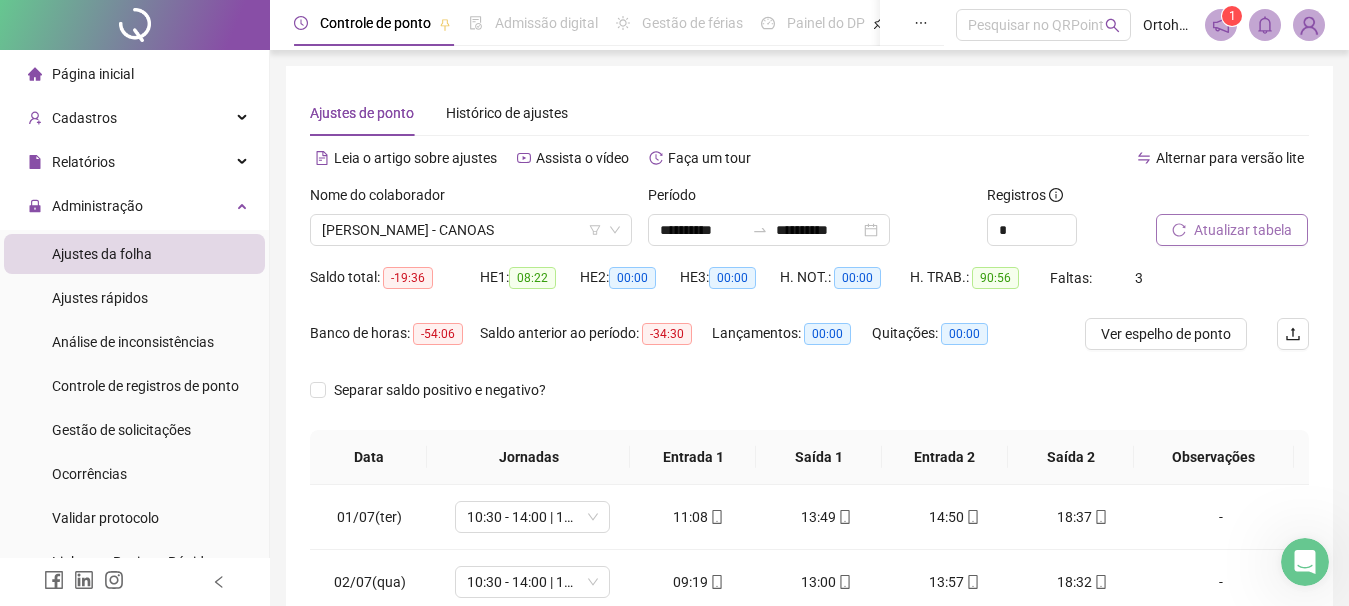 click at bounding box center [1309, 25] 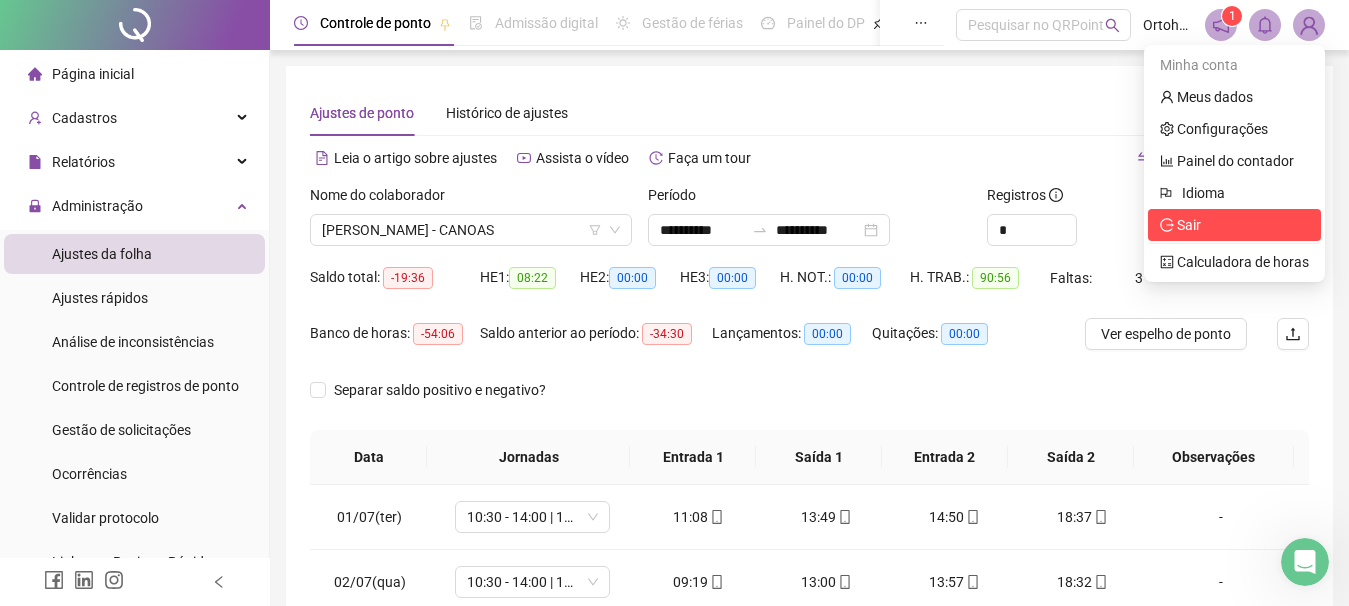 click on "Sair" at bounding box center (1189, 225) 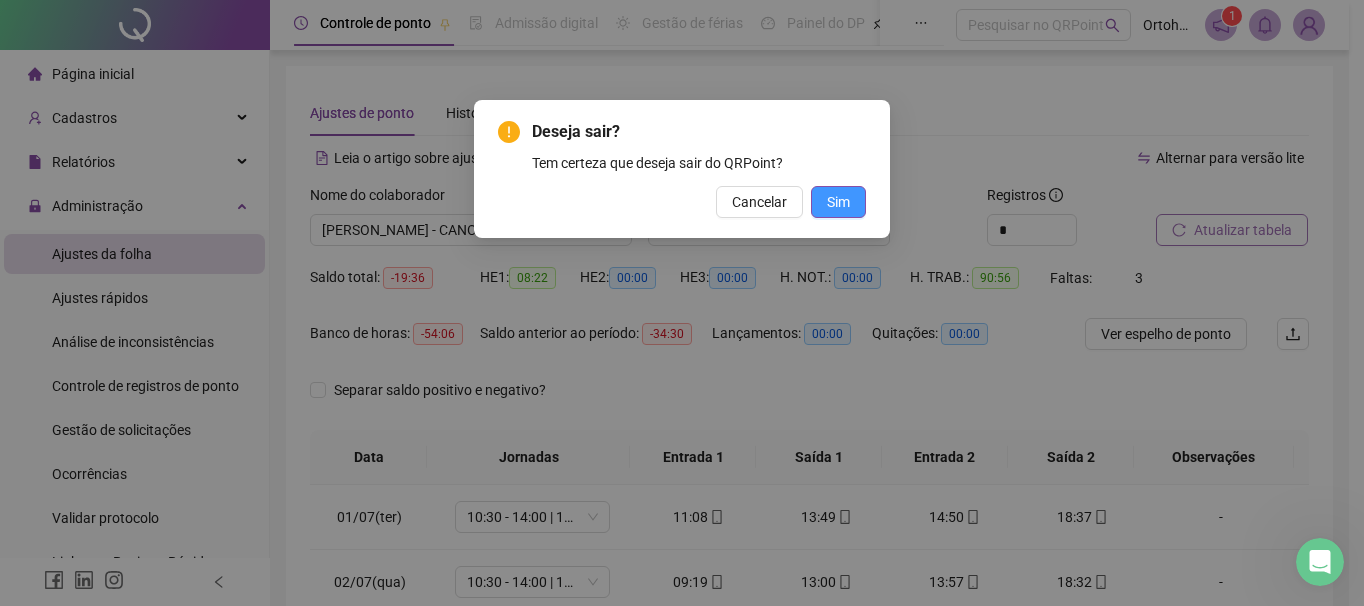 click on "Sim" at bounding box center (838, 202) 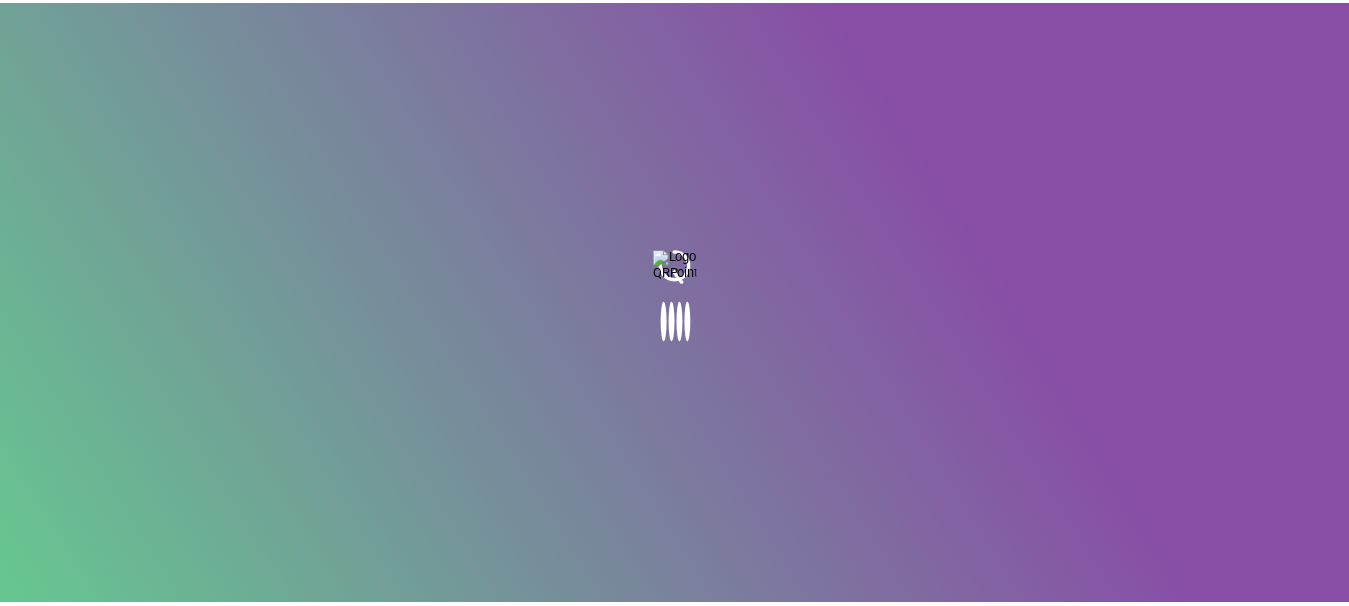 scroll, scrollTop: 0, scrollLeft: 0, axis: both 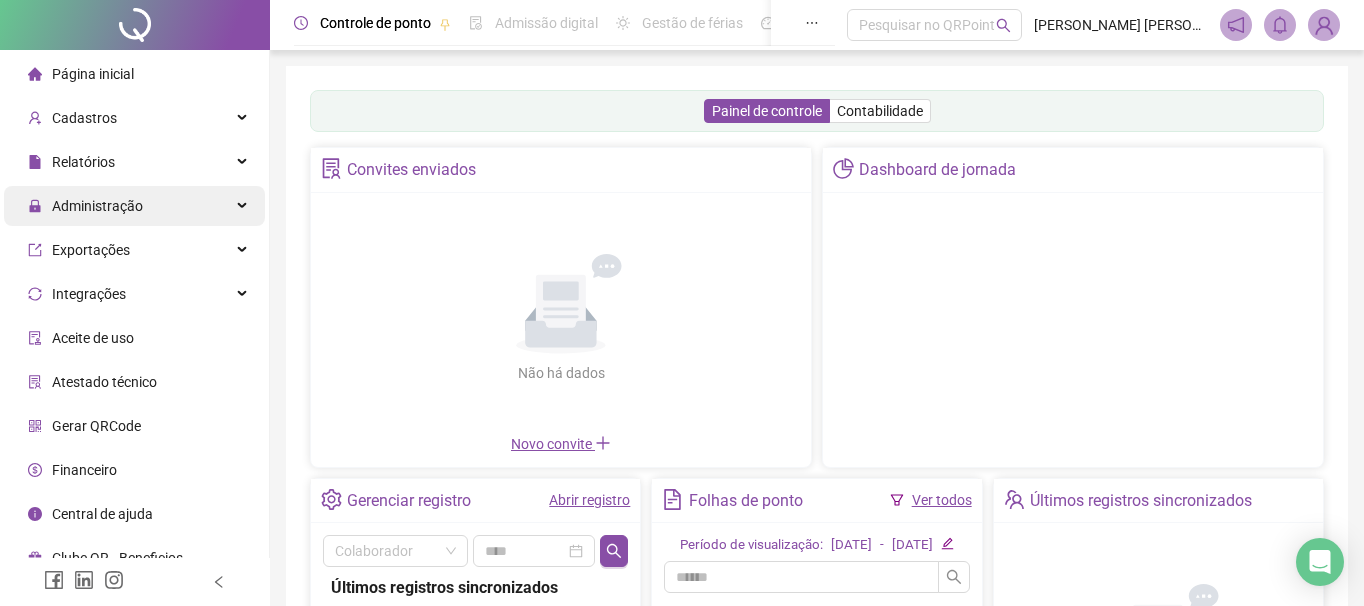 click on "Administração" at bounding box center (134, 206) 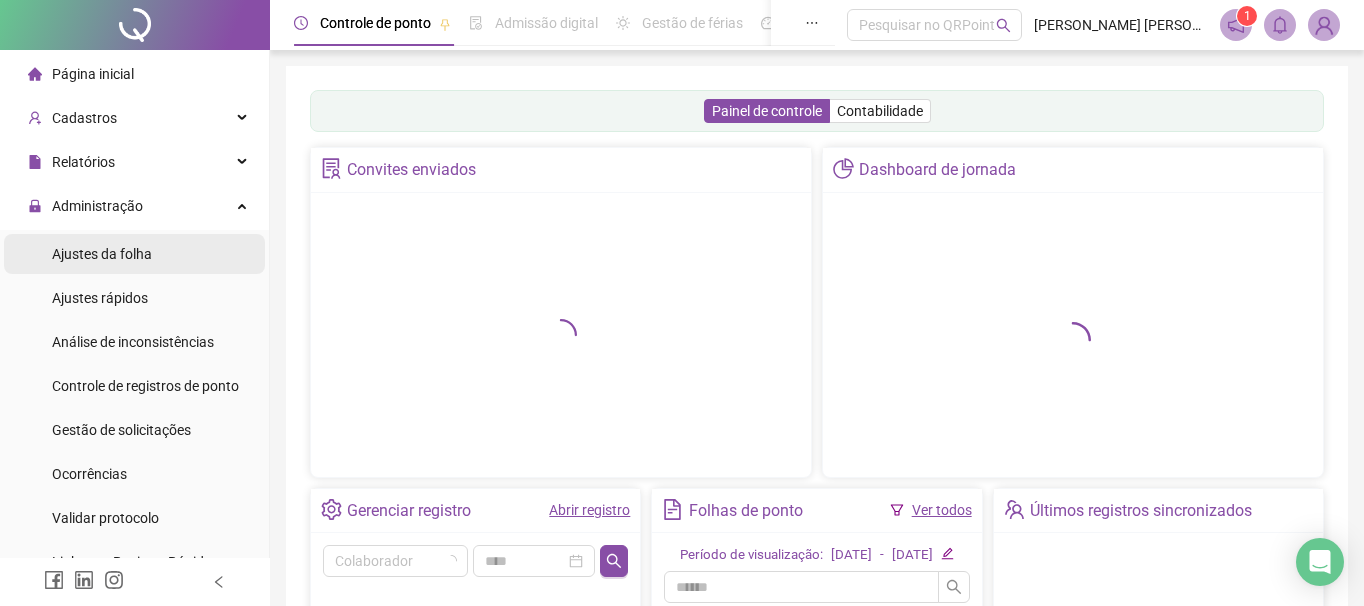 click on "Ajustes da folha" at bounding box center (102, 254) 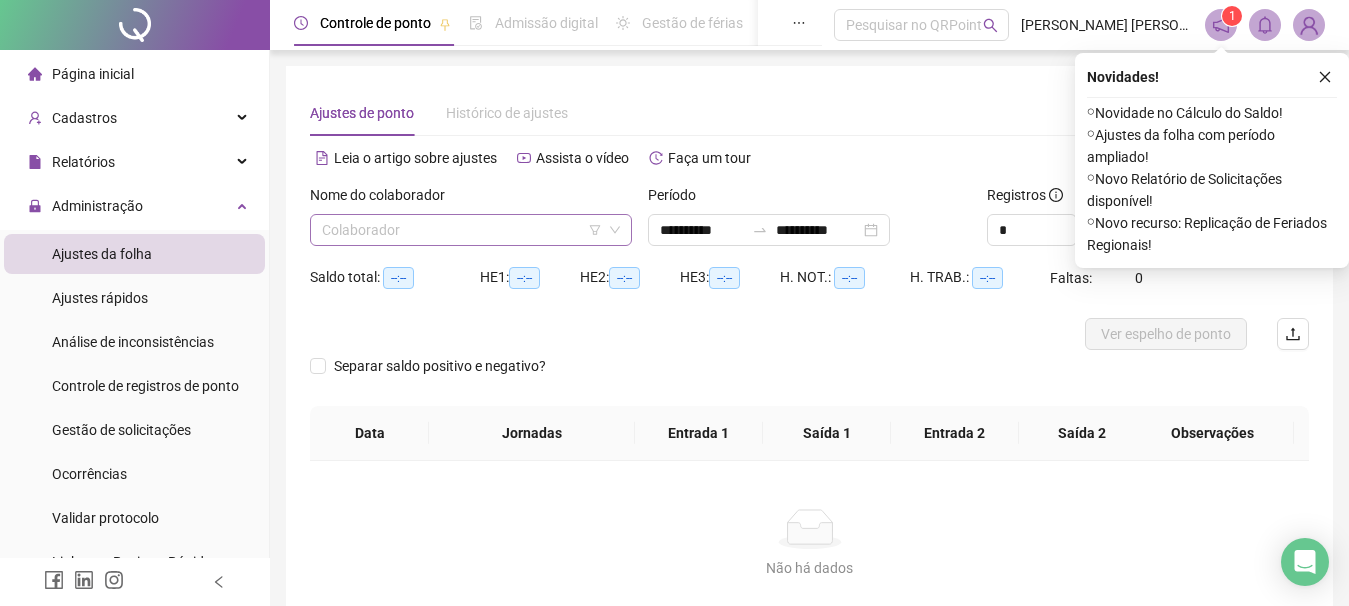 click at bounding box center [465, 230] 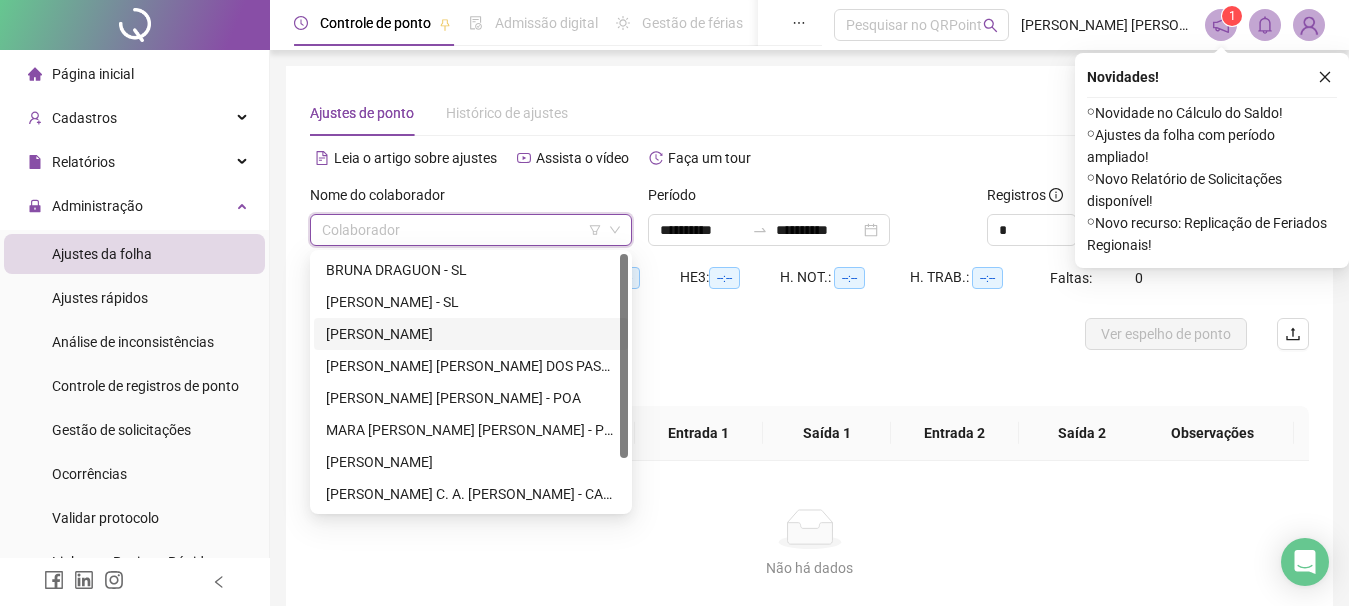 click on "[PERSON_NAME]" at bounding box center [471, 334] 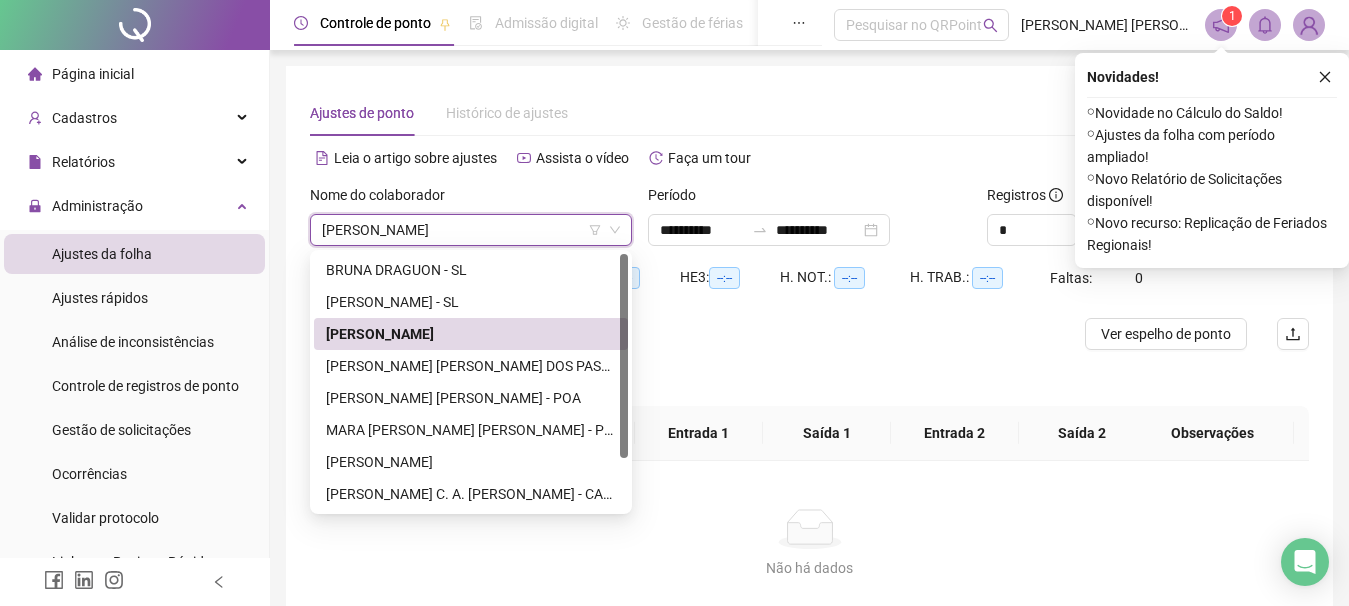 click 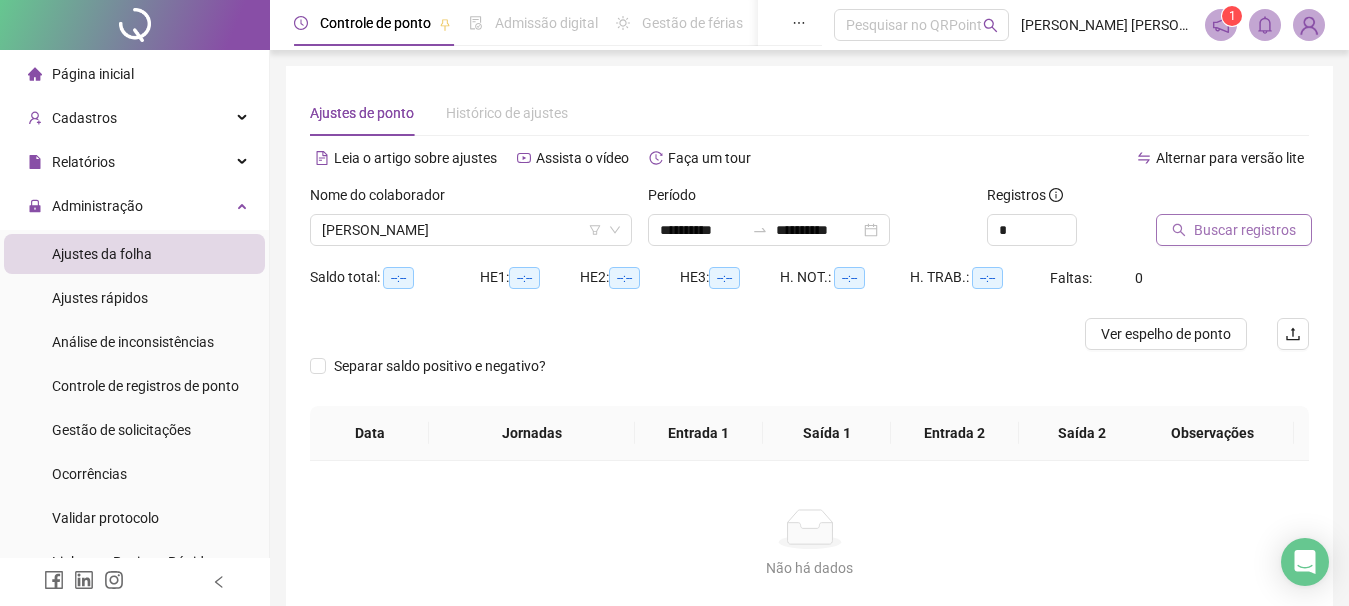 click on "Buscar registros" at bounding box center (1245, 230) 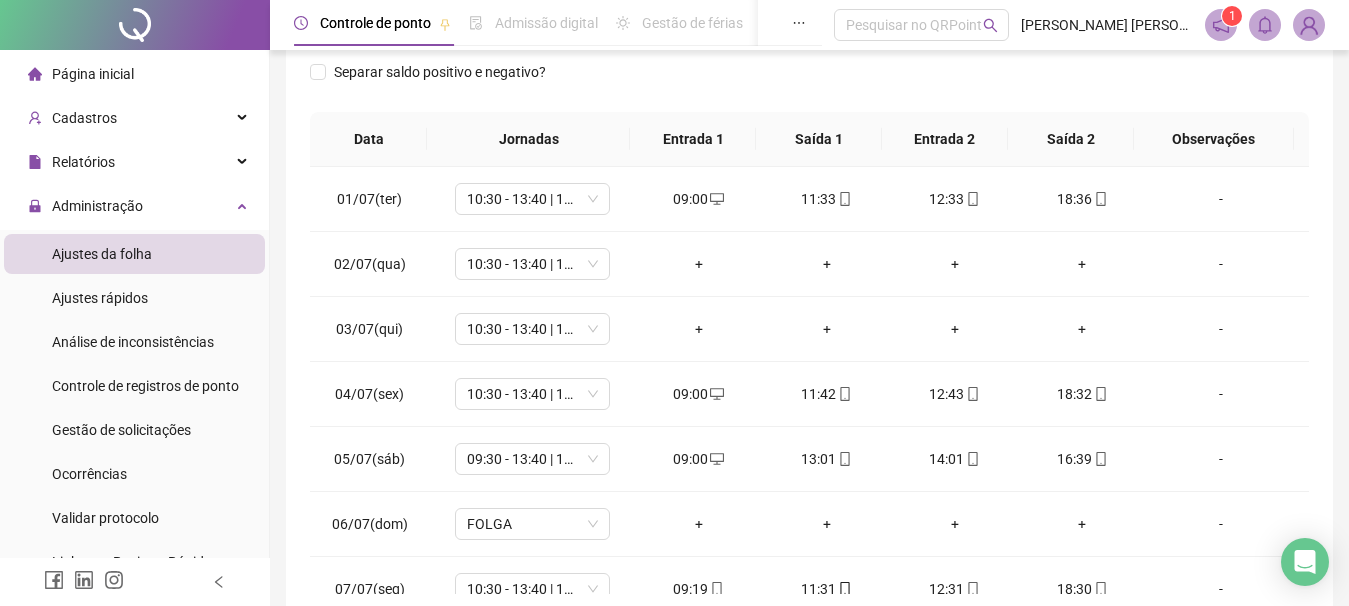scroll, scrollTop: 400, scrollLeft: 0, axis: vertical 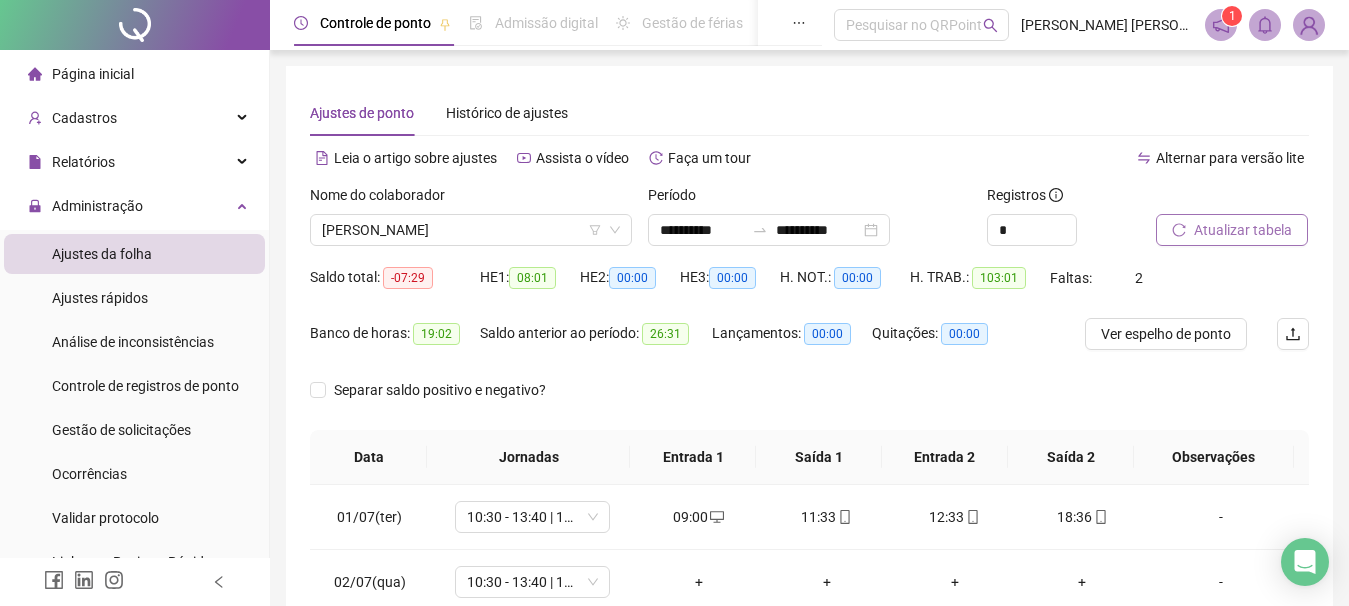 click at bounding box center (1309, 25) 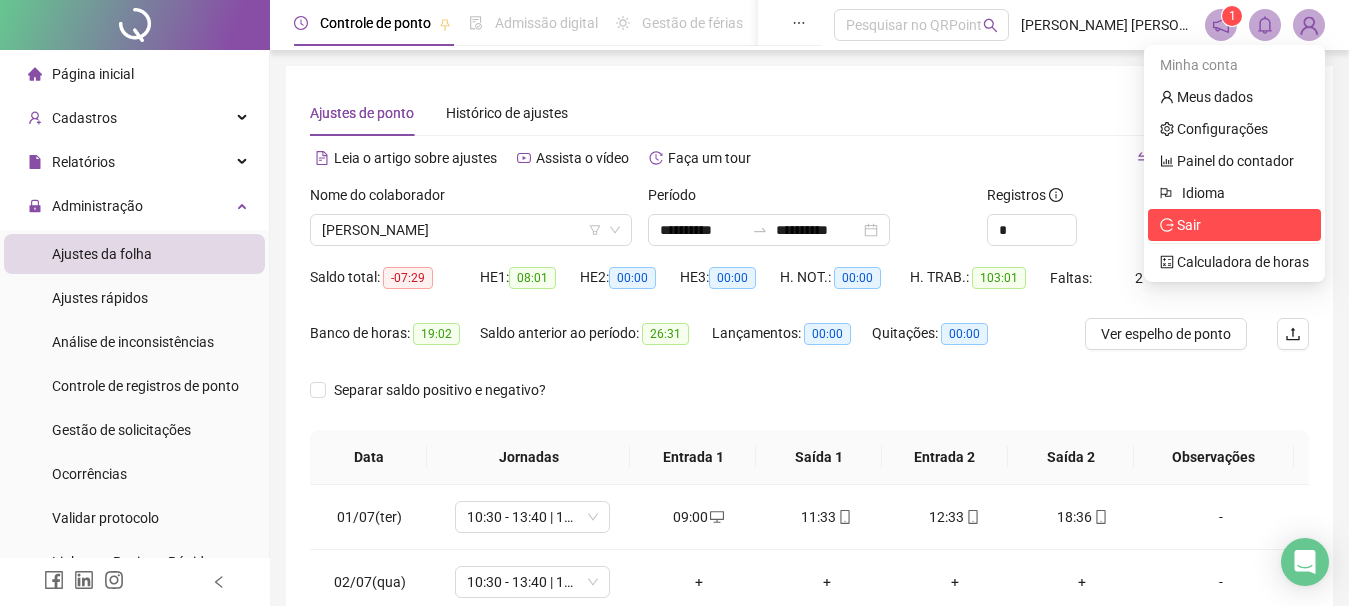 click on "Sair" at bounding box center (1189, 225) 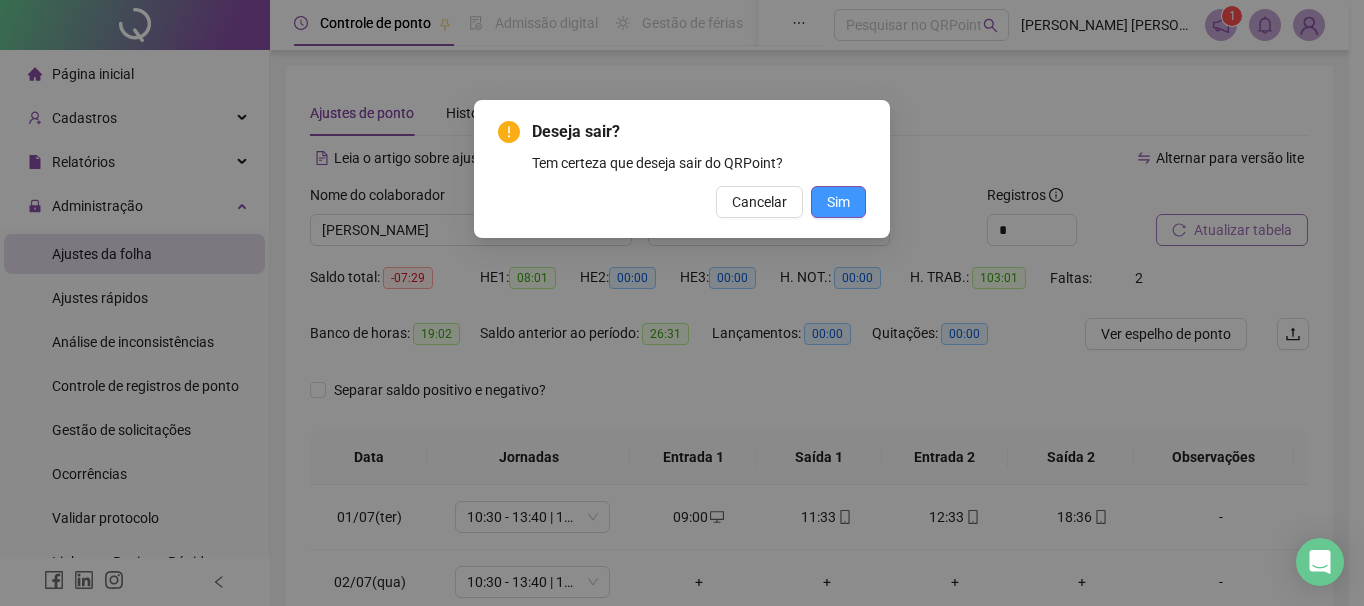 click on "Sim" at bounding box center (838, 202) 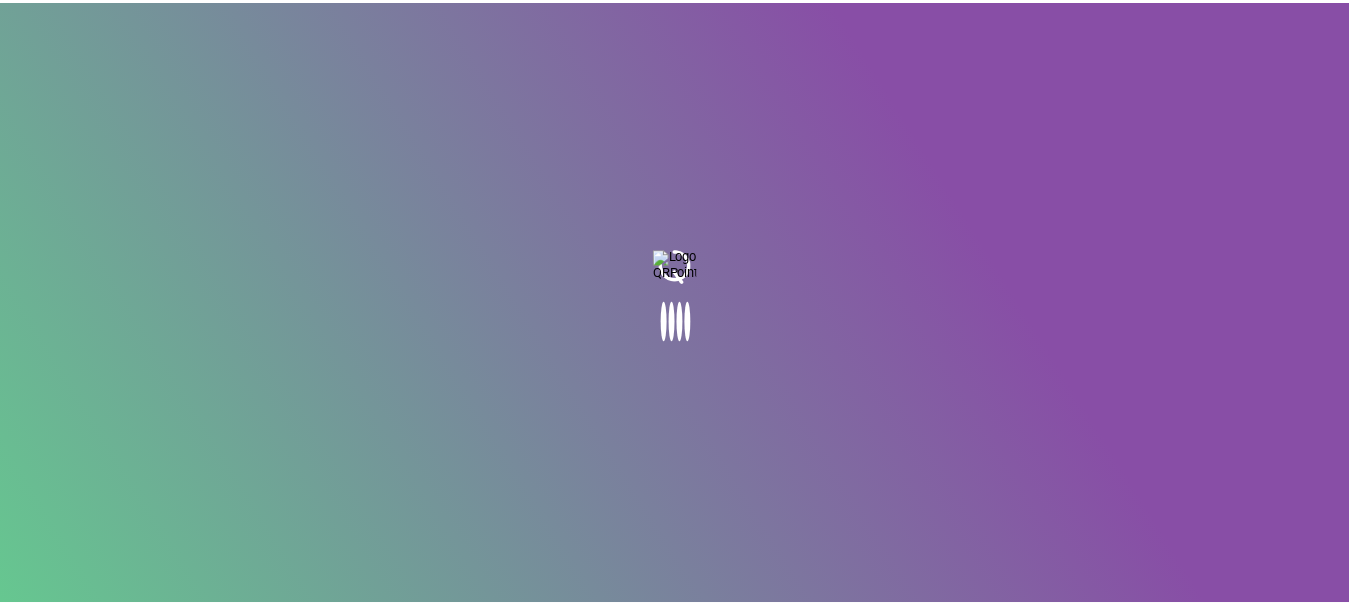 scroll, scrollTop: 0, scrollLeft: 0, axis: both 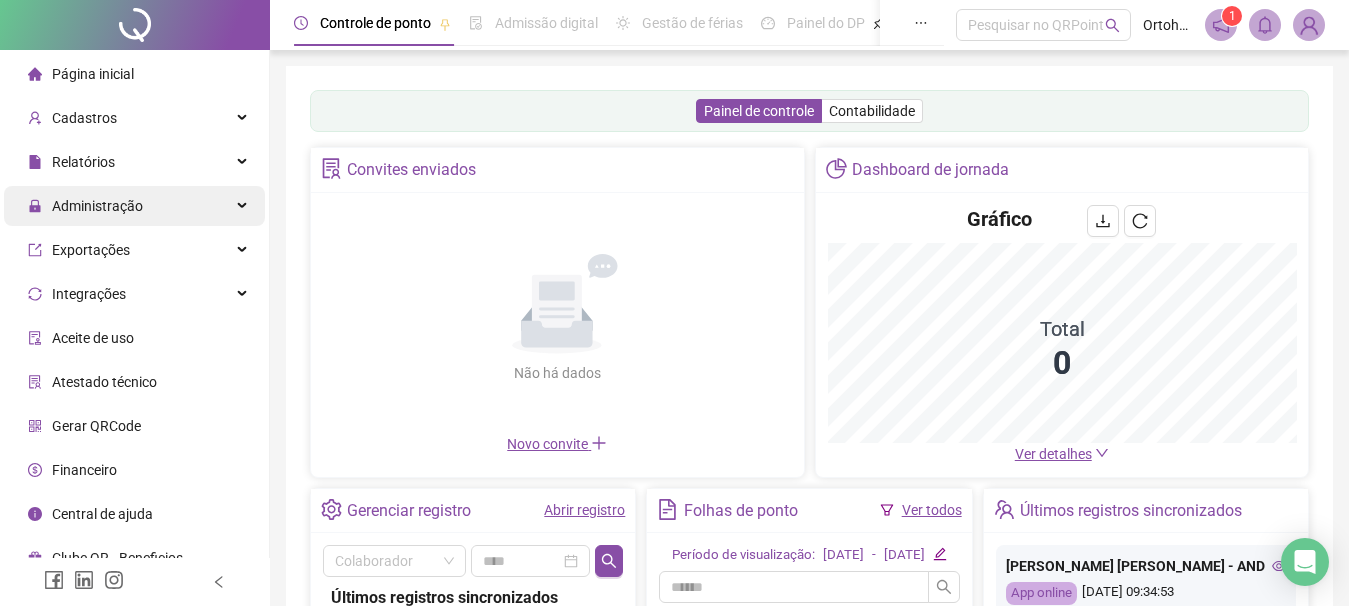 click on "Administração" at bounding box center [134, 206] 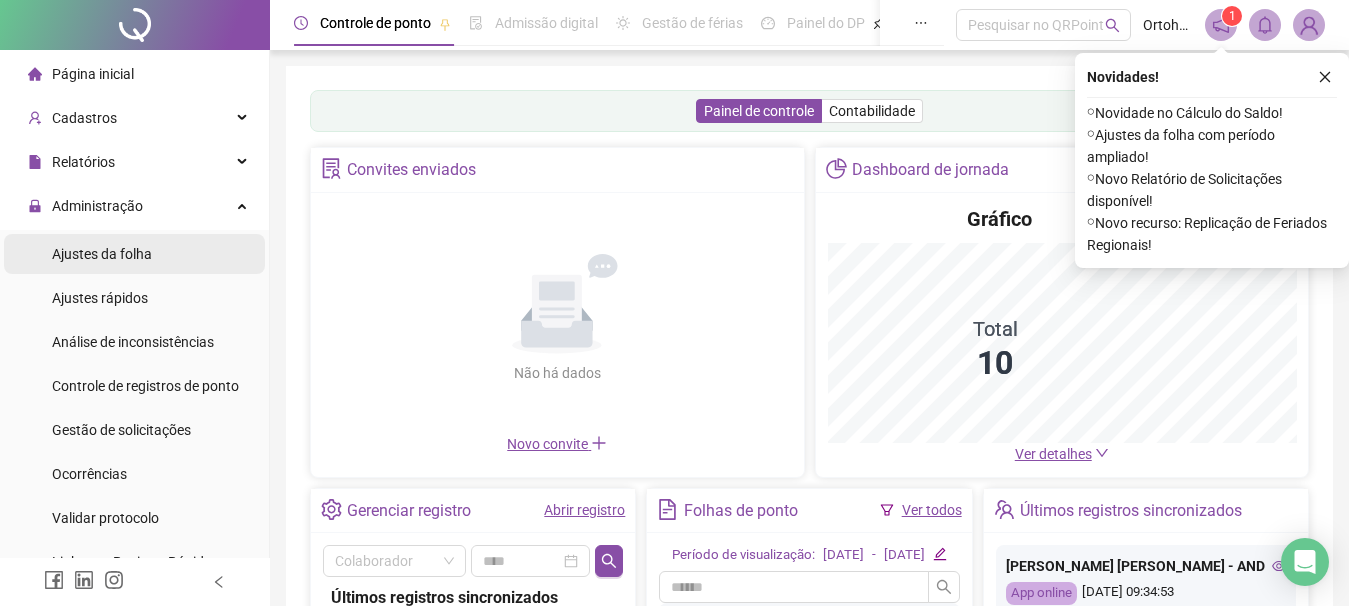 click on "Ajustes da folha" at bounding box center [102, 254] 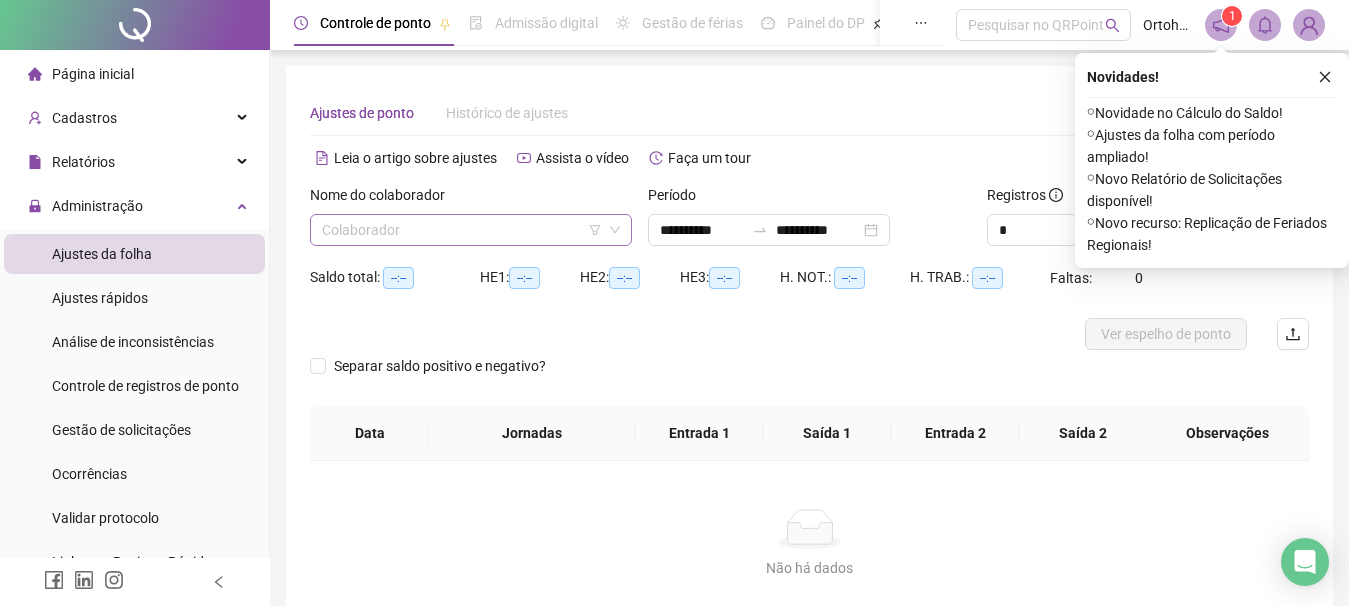 click at bounding box center (465, 230) 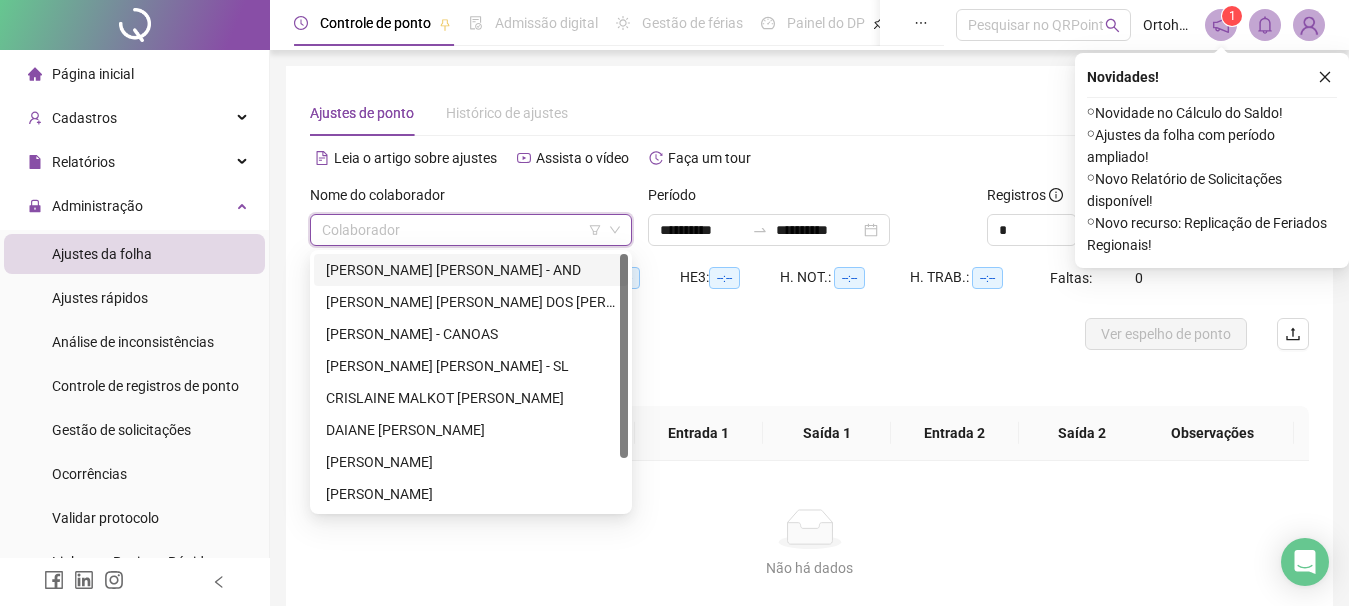 type on "**********" 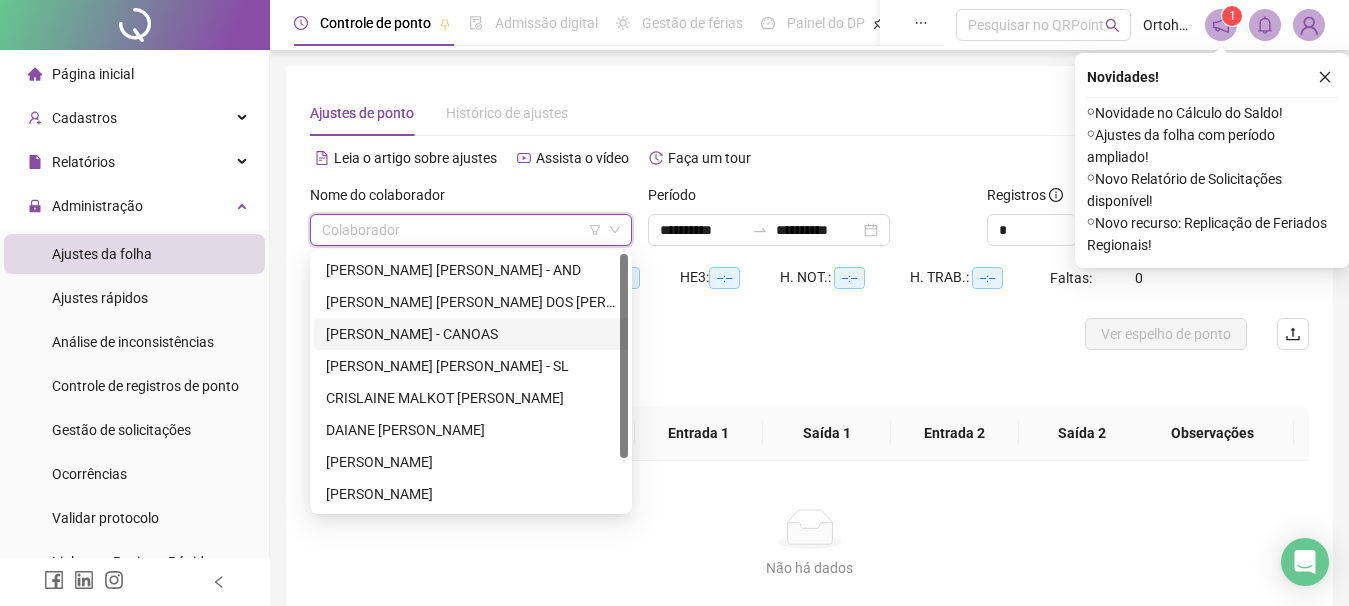 click on "ANDRIELE GARCIA ANTUNES - CANOAS" at bounding box center [471, 334] 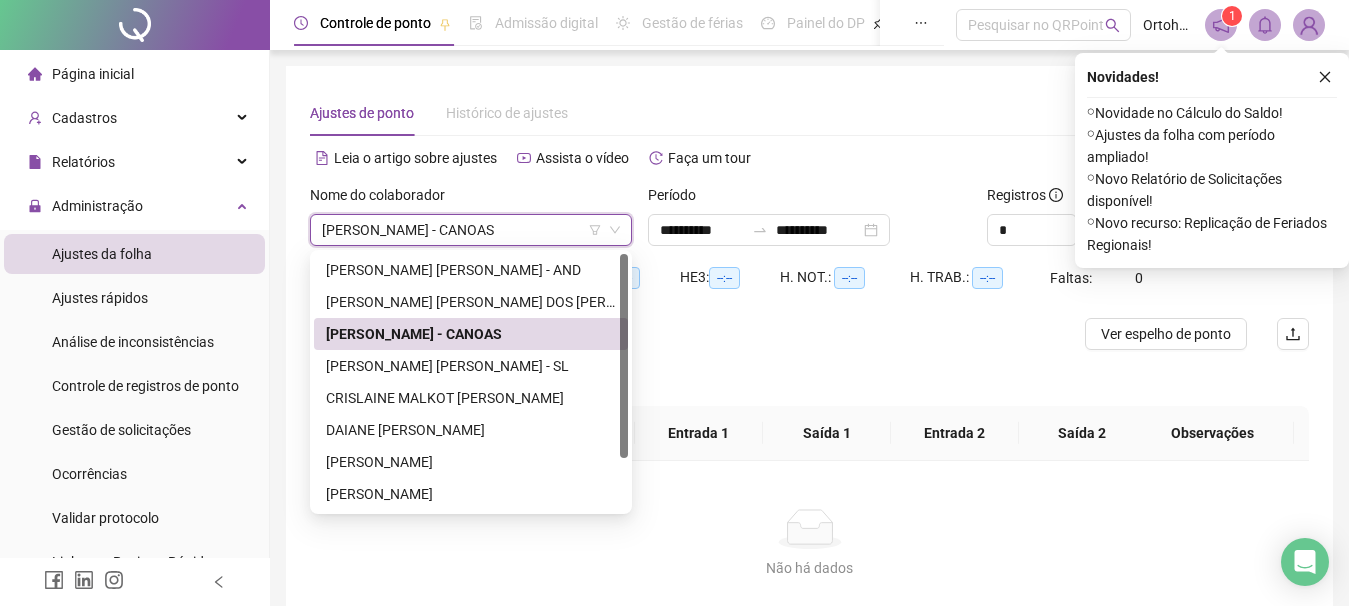 click 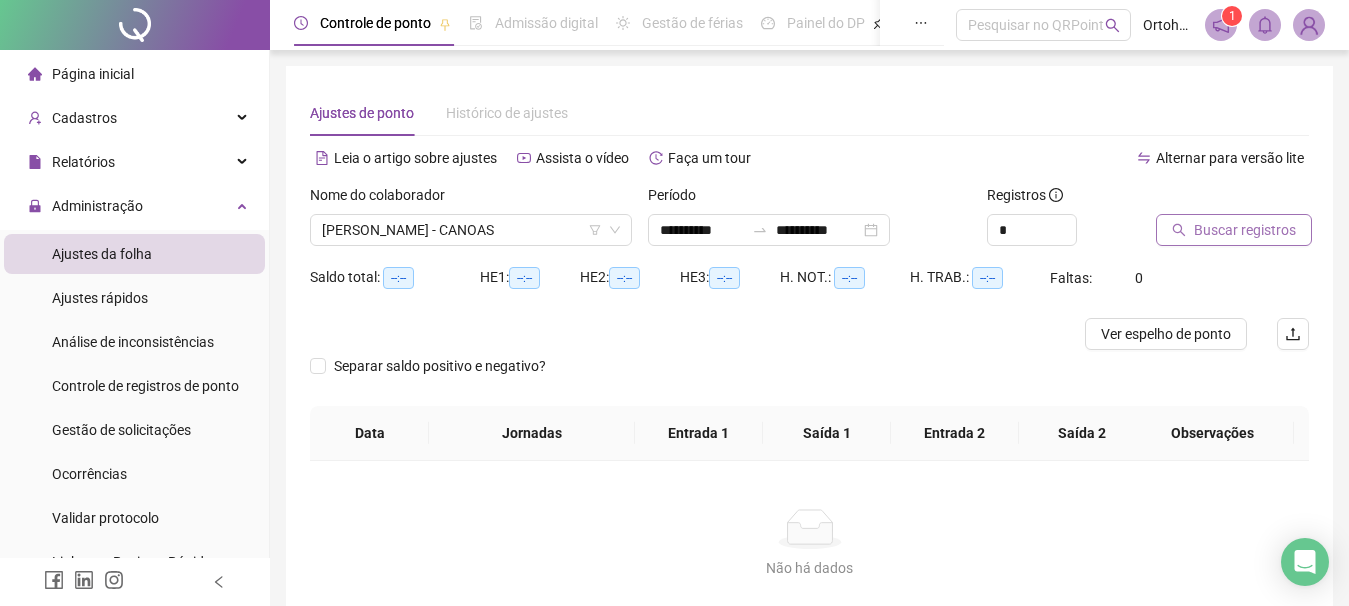 click on "Buscar registros" at bounding box center (1245, 230) 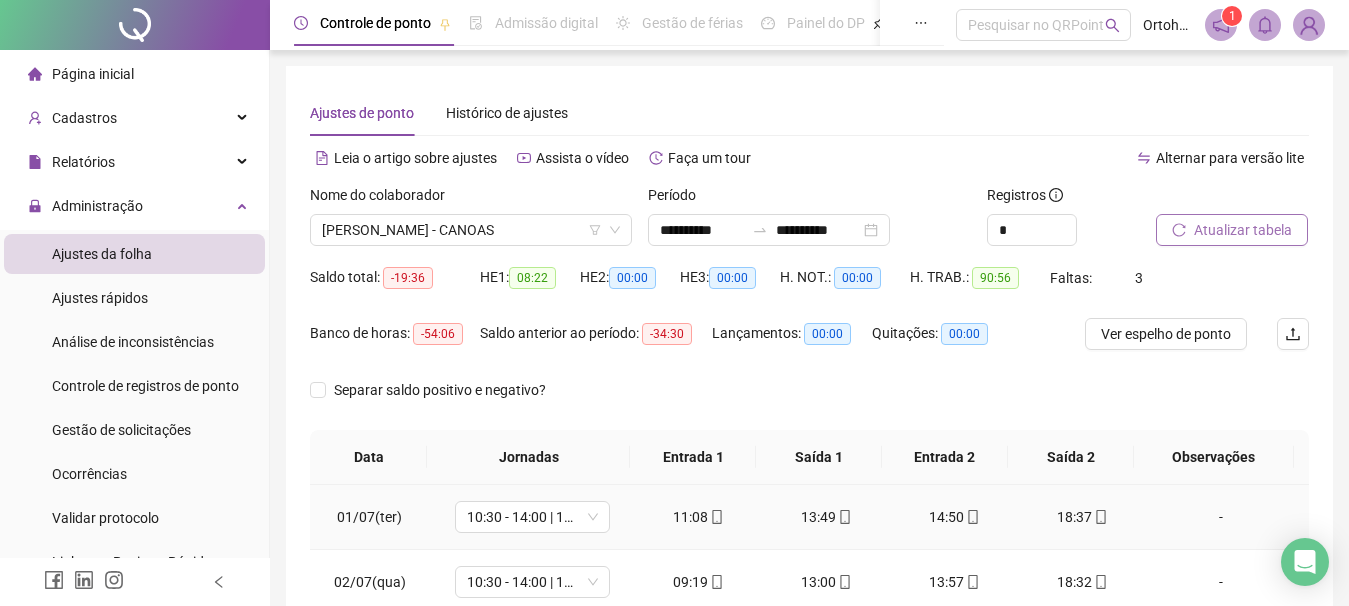 scroll, scrollTop: 200, scrollLeft: 0, axis: vertical 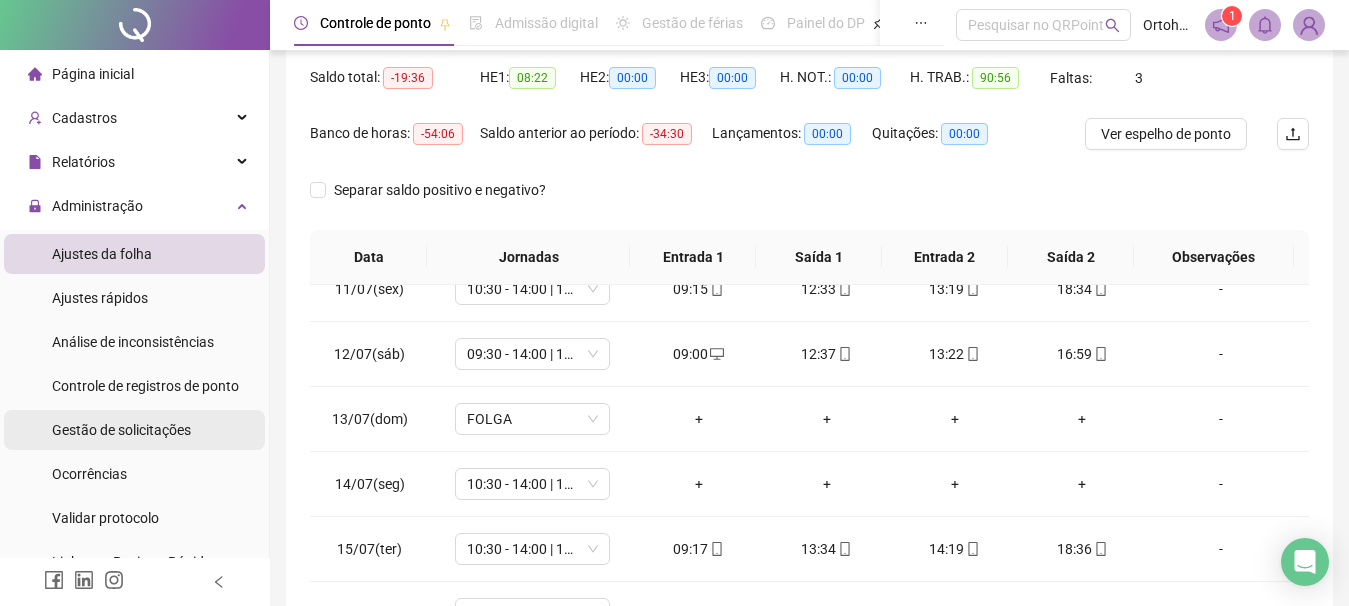 click on "Gestão de solicitações" at bounding box center [121, 430] 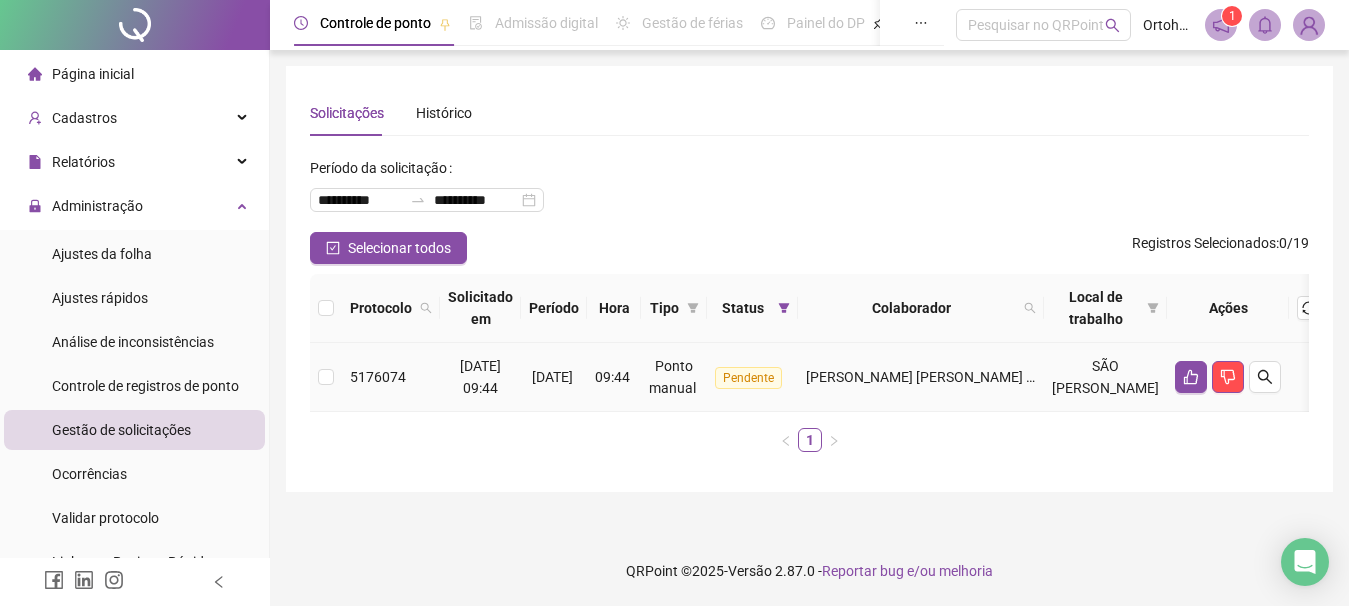 scroll, scrollTop: 9, scrollLeft: 0, axis: vertical 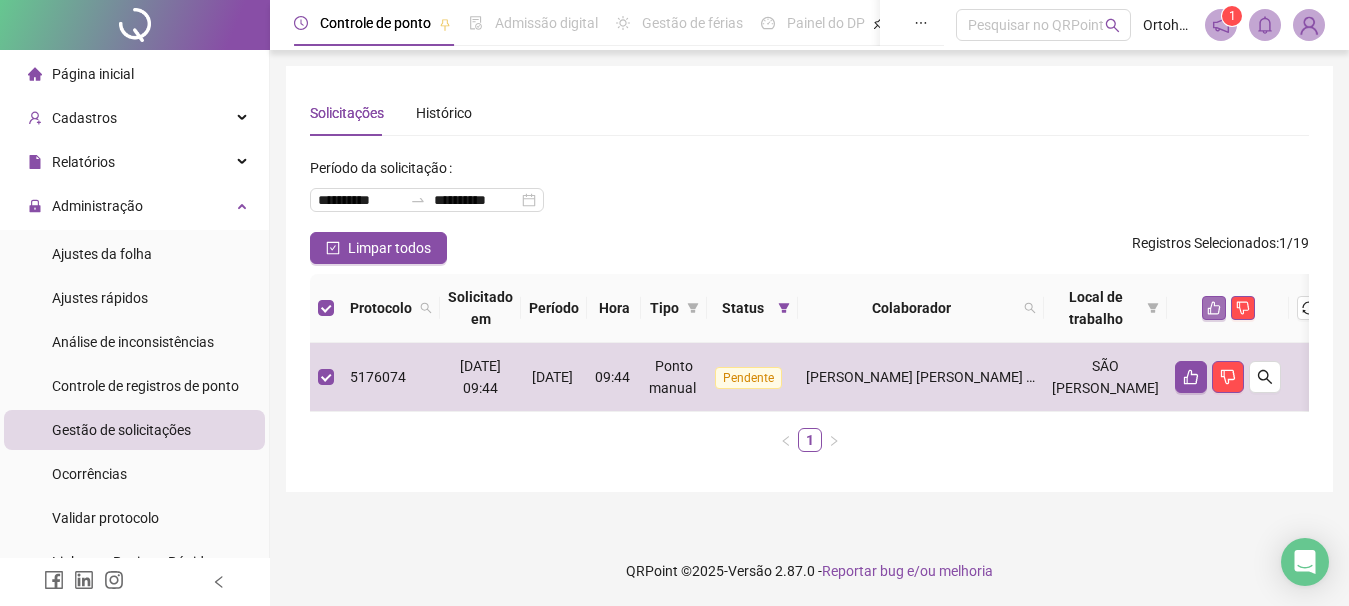 click 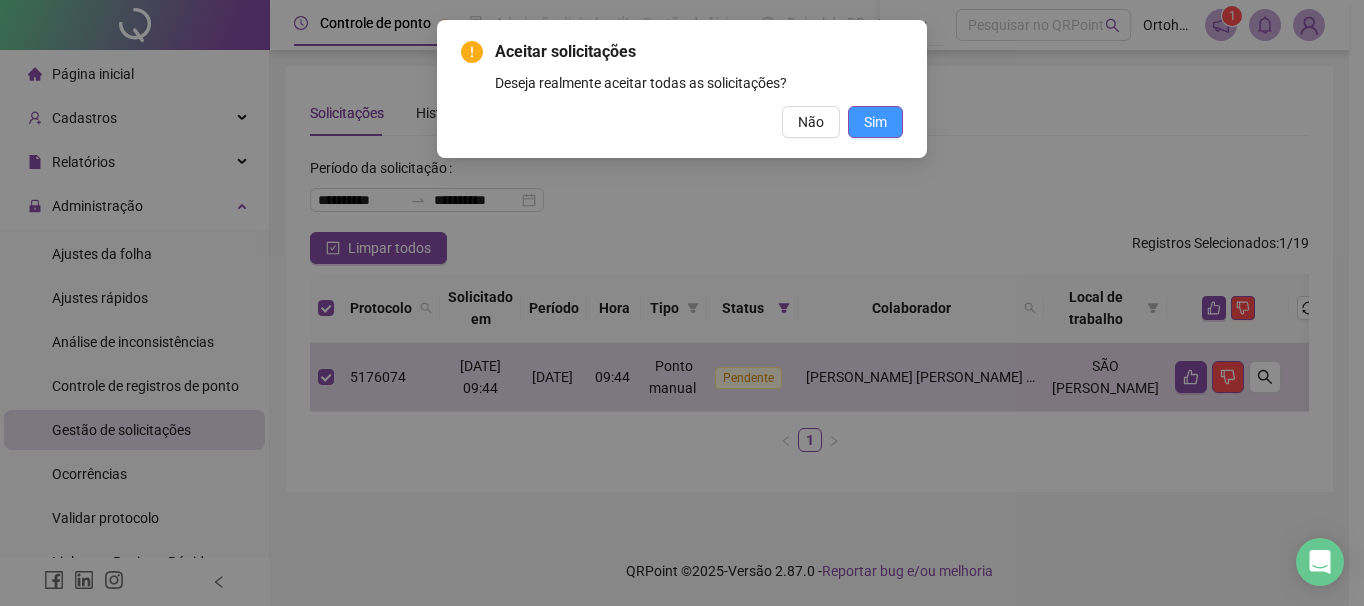 click on "Sim" at bounding box center (875, 122) 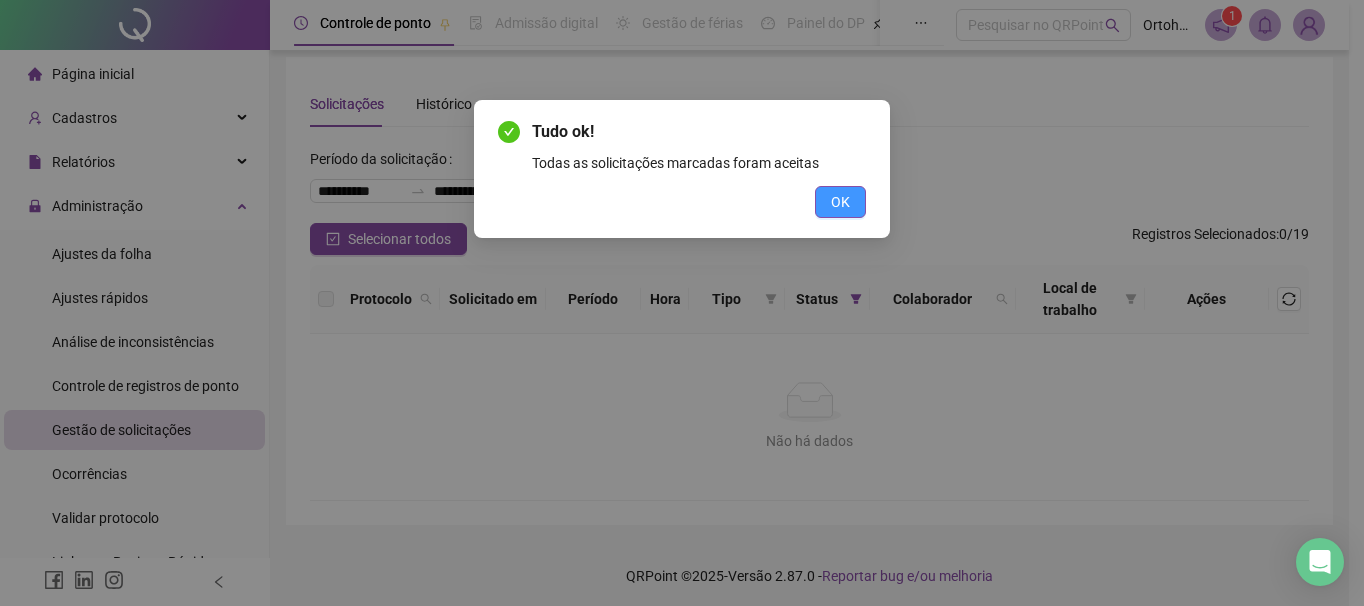 click on "OK" at bounding box center [840, 202] 